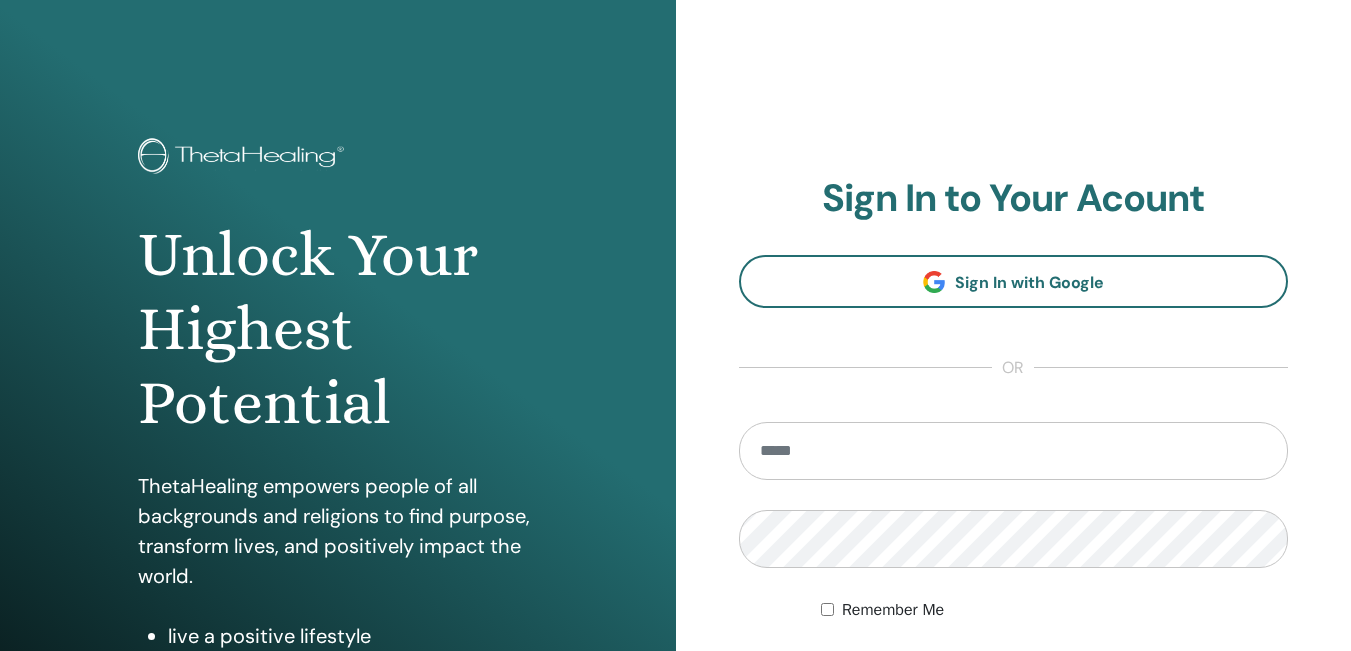 scroll, scrollTop: 0, scrollLeft: 0, axis: both 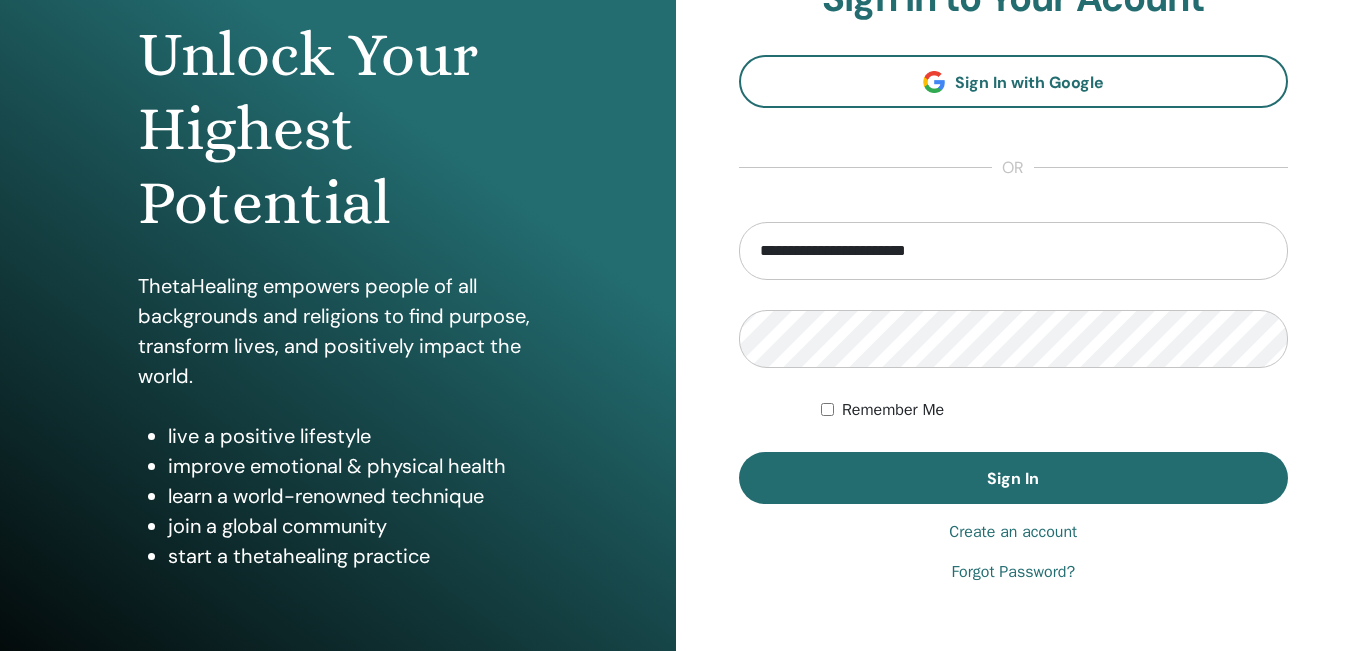 click on "Forgot Password?" at bounding box center (1013, 572) 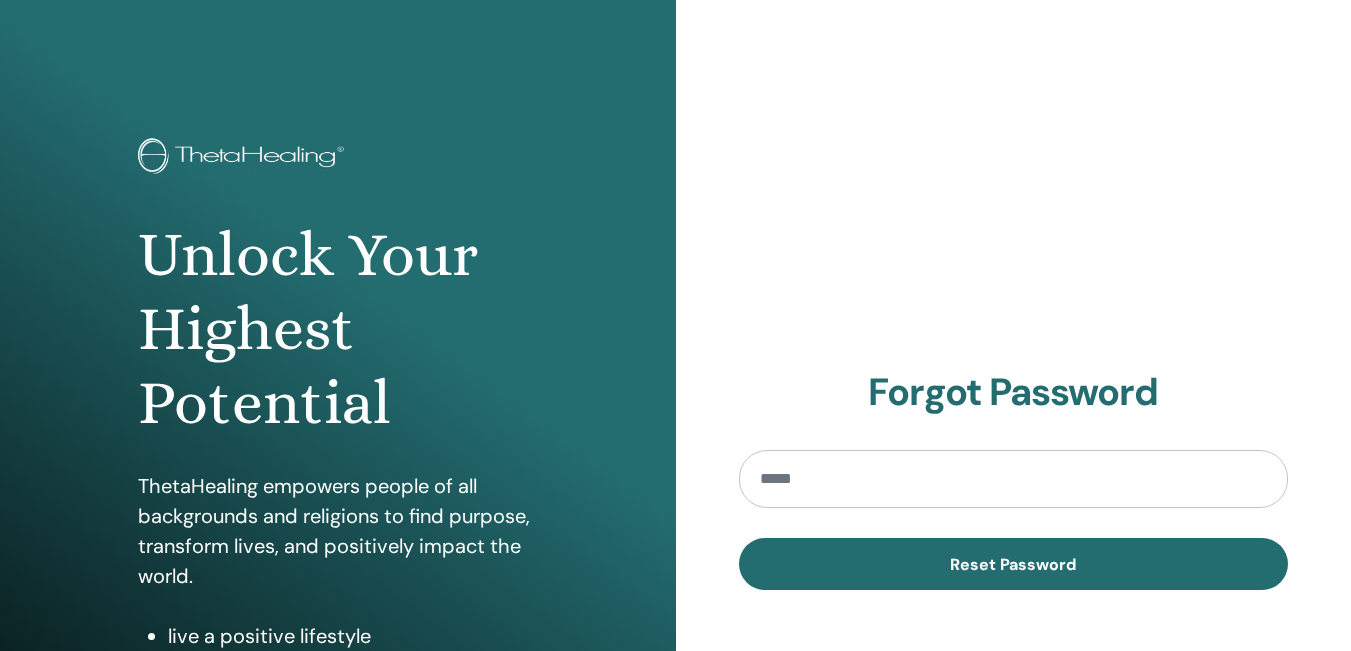 scroll, scrollTop: 0, scrollLeft: 0, axis: both 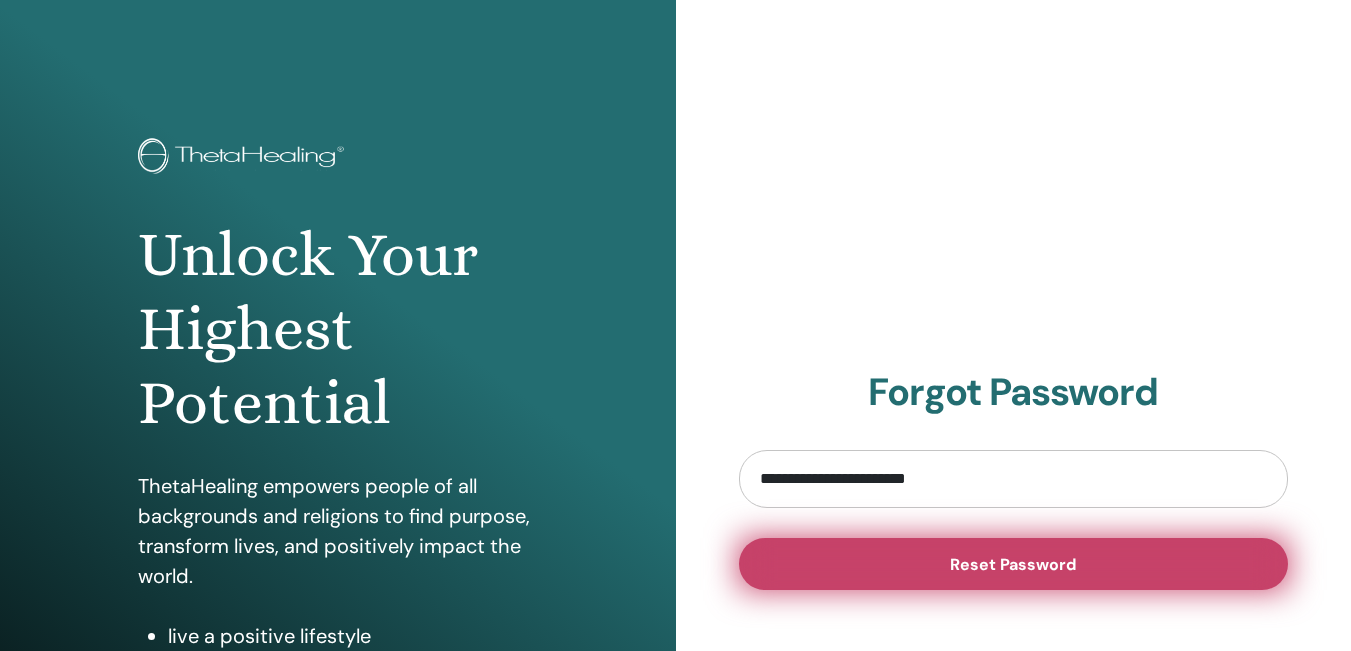click on "Reset Password" at bounding box center (1014, 564) 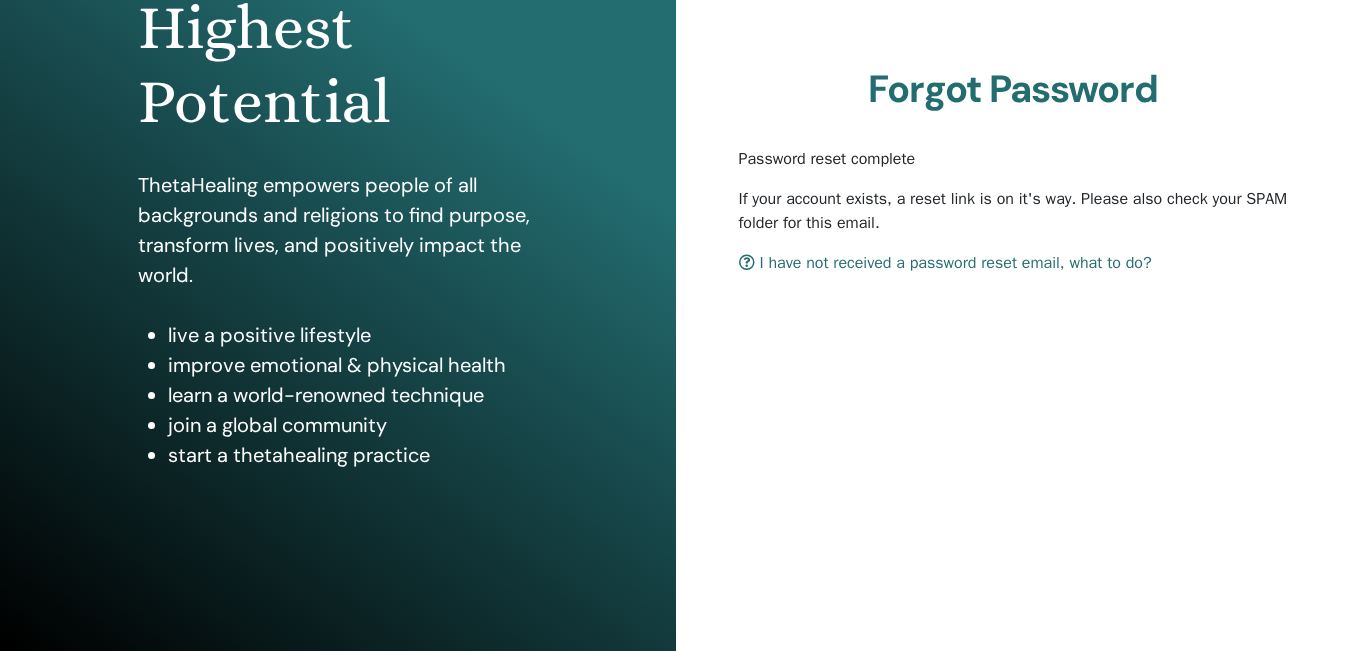 scroll, scrollTop: 309, scrollLeft: 0, axis: vertical 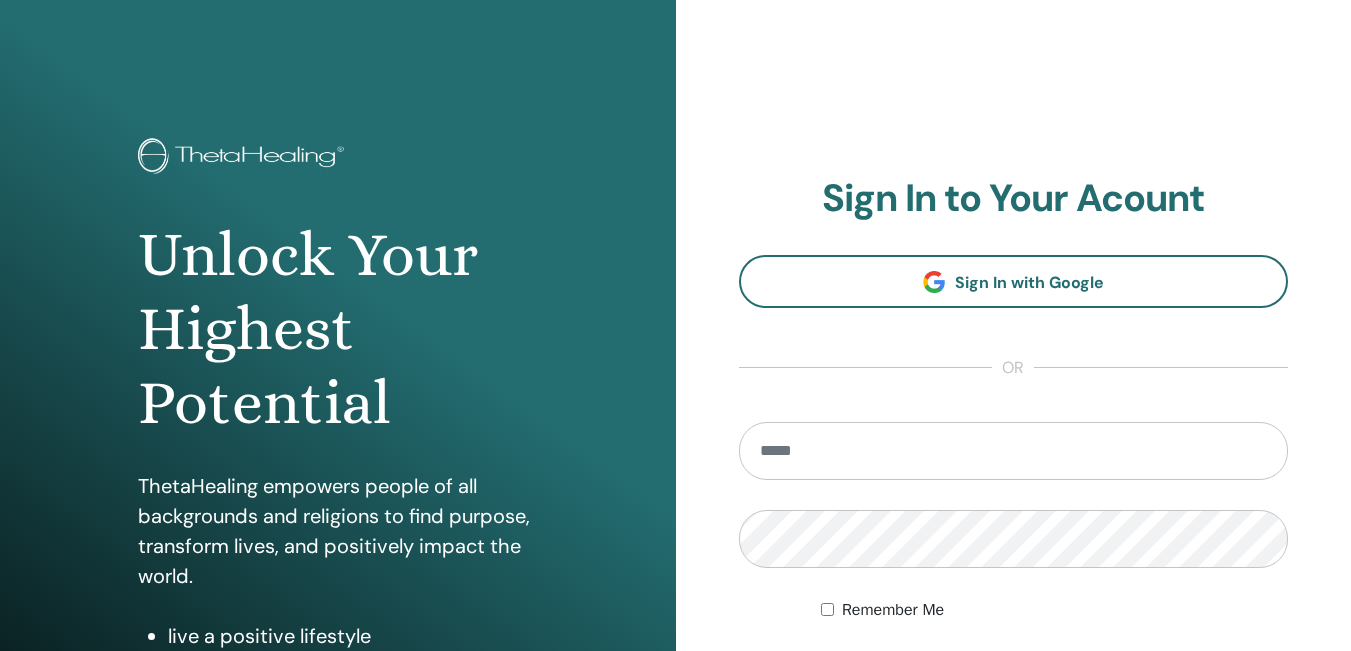 click at bounding box center (1014, 451) 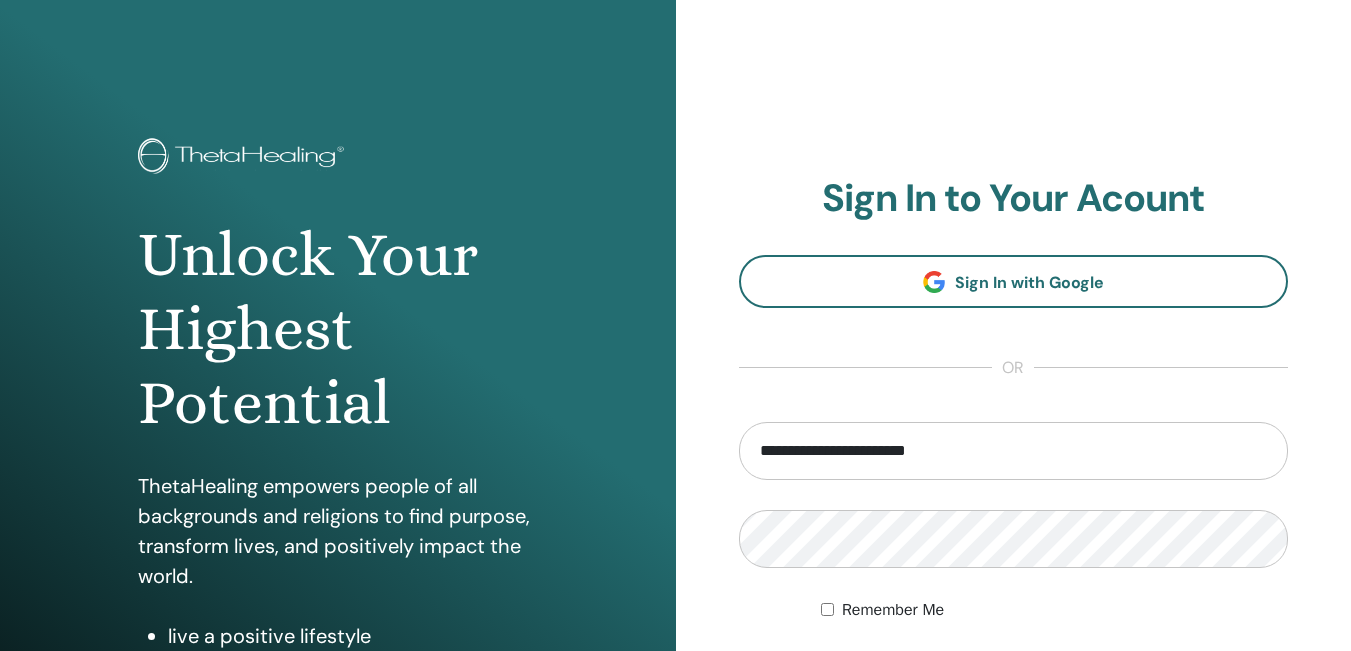 click on "Remember Me" at bounding box center (893, 610) 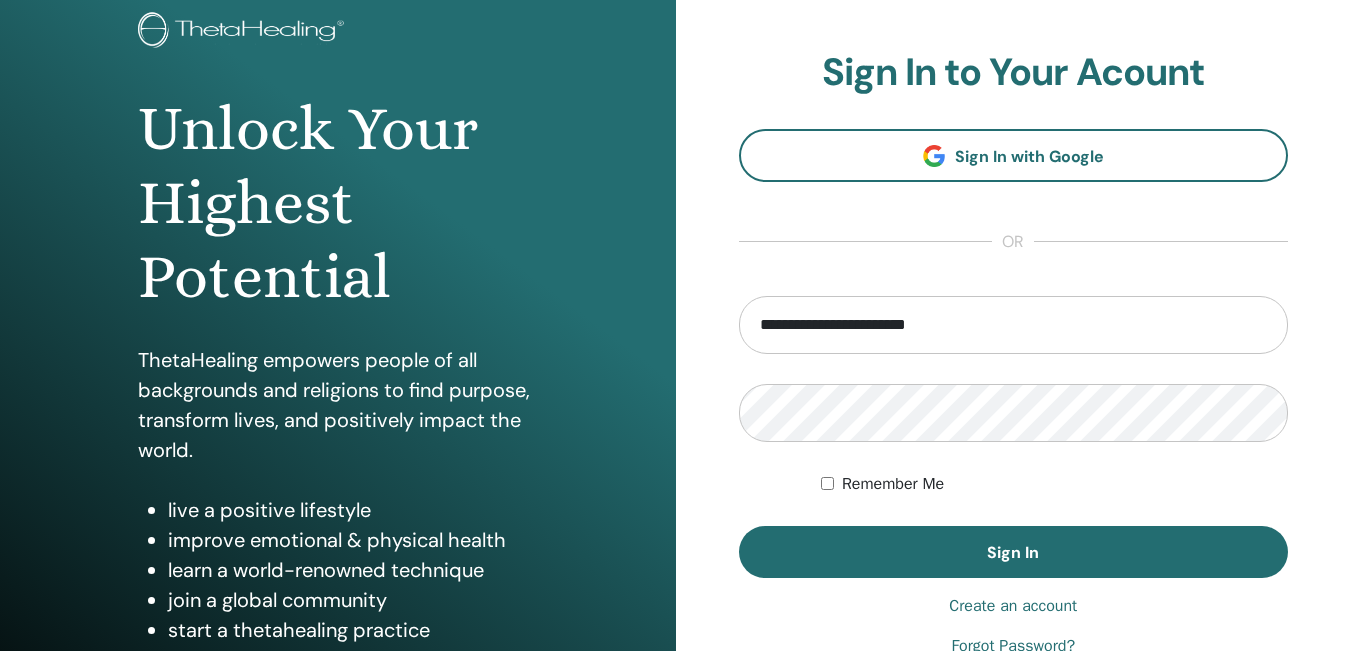 scroll, scrollTop: 300, scrollLeft: 0, axis: vertical 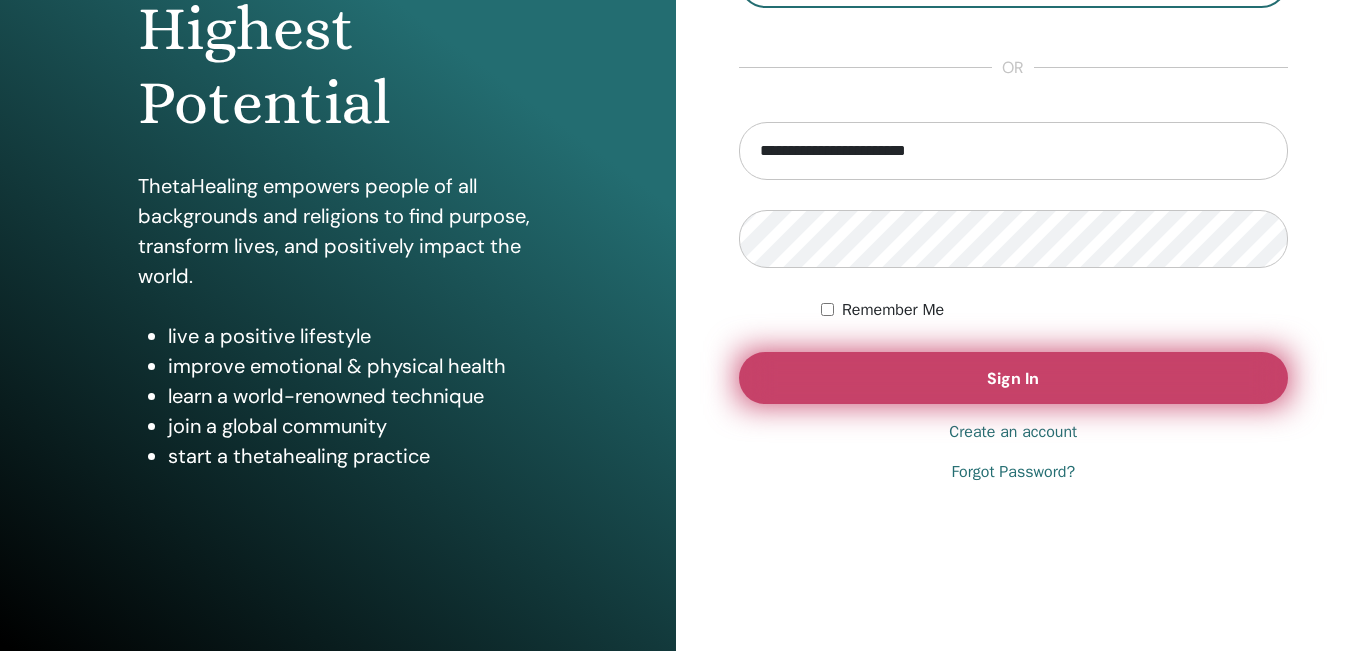 click on "Sign In" at bounding box center [1014, 378] 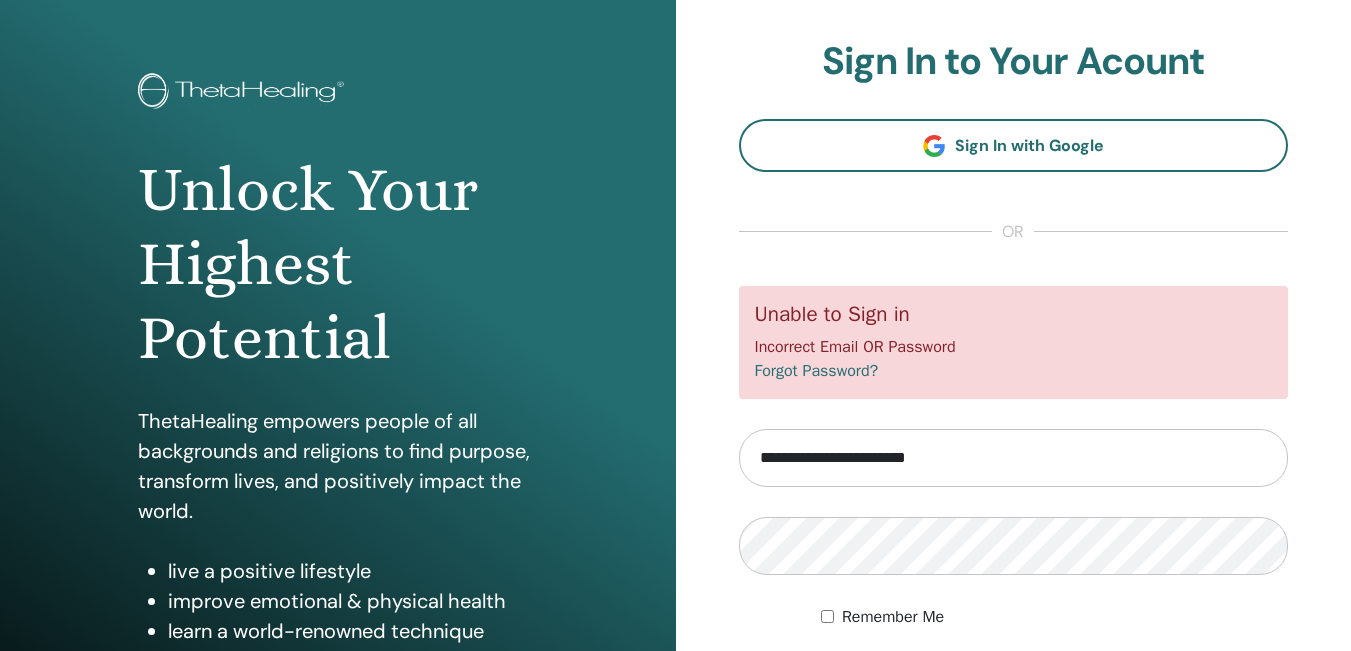scroll, scrollTop: 100, scrollLeft: 0, axis: vertical 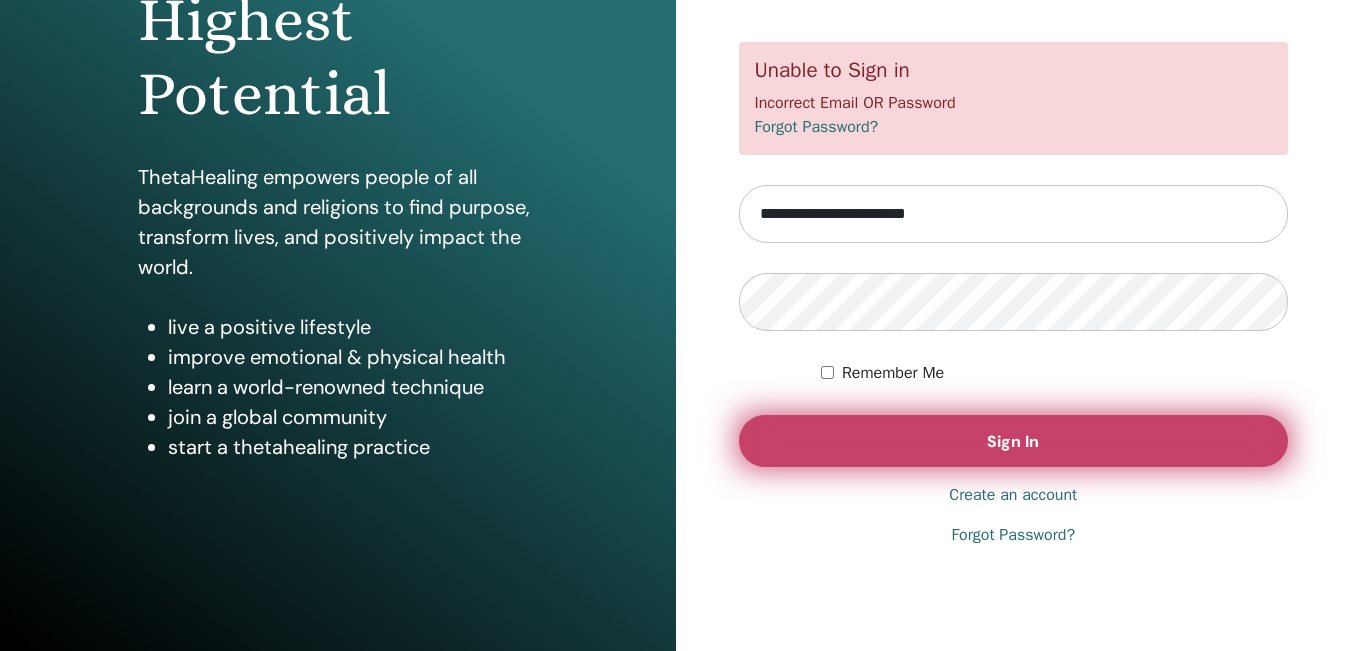click on "Sign In" at bounding box center (1014, 441) 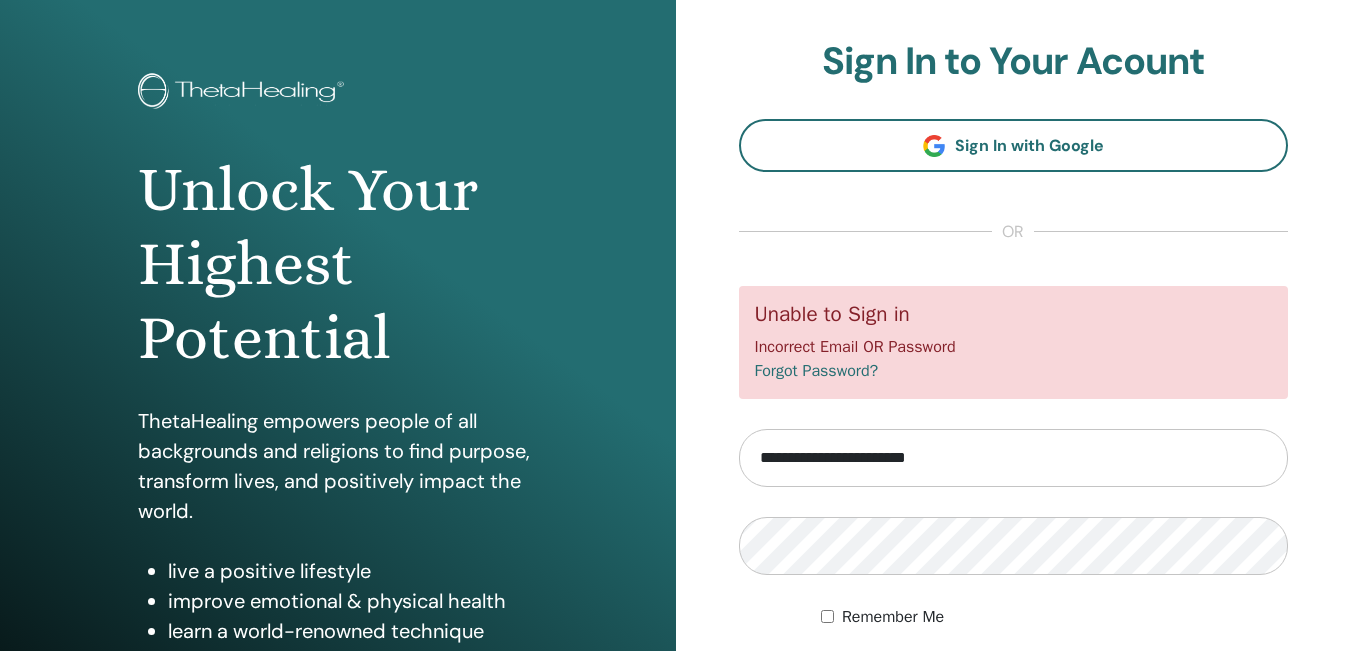 scroll, scrollTop: 100, scrollLeft: 0, axis: vertical 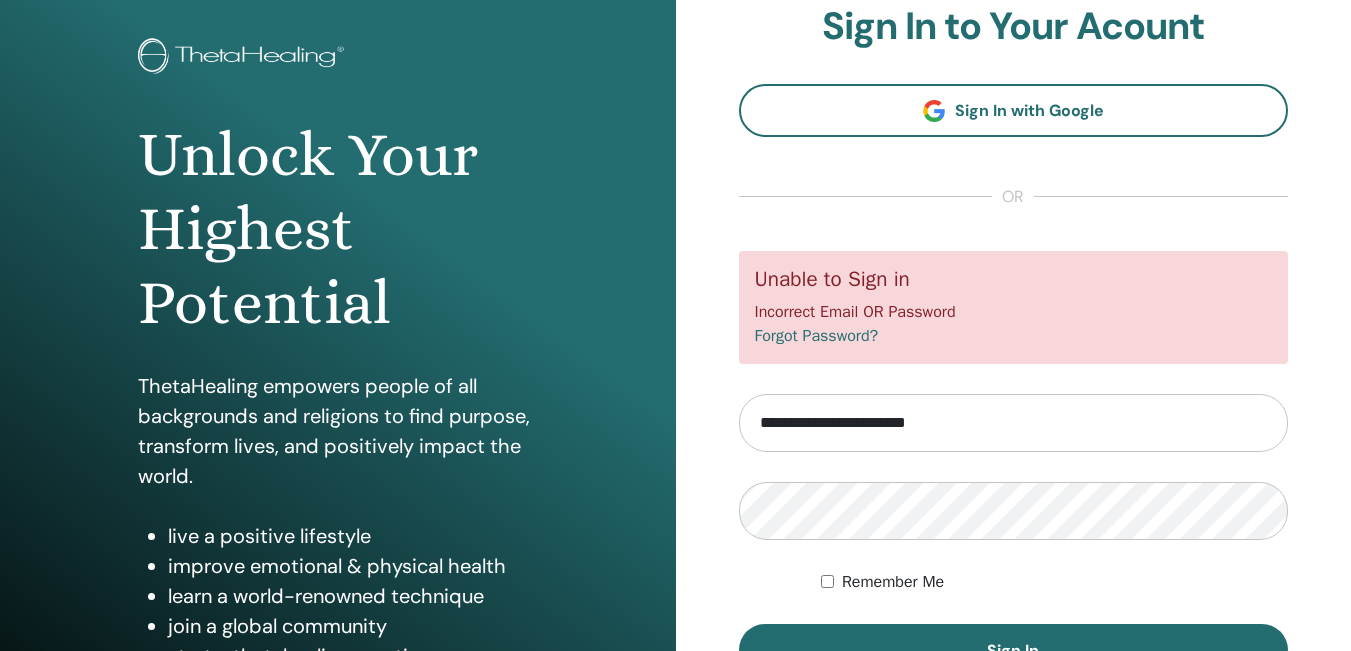 click on "Forgot Password?" at bounding box center (817, 336) 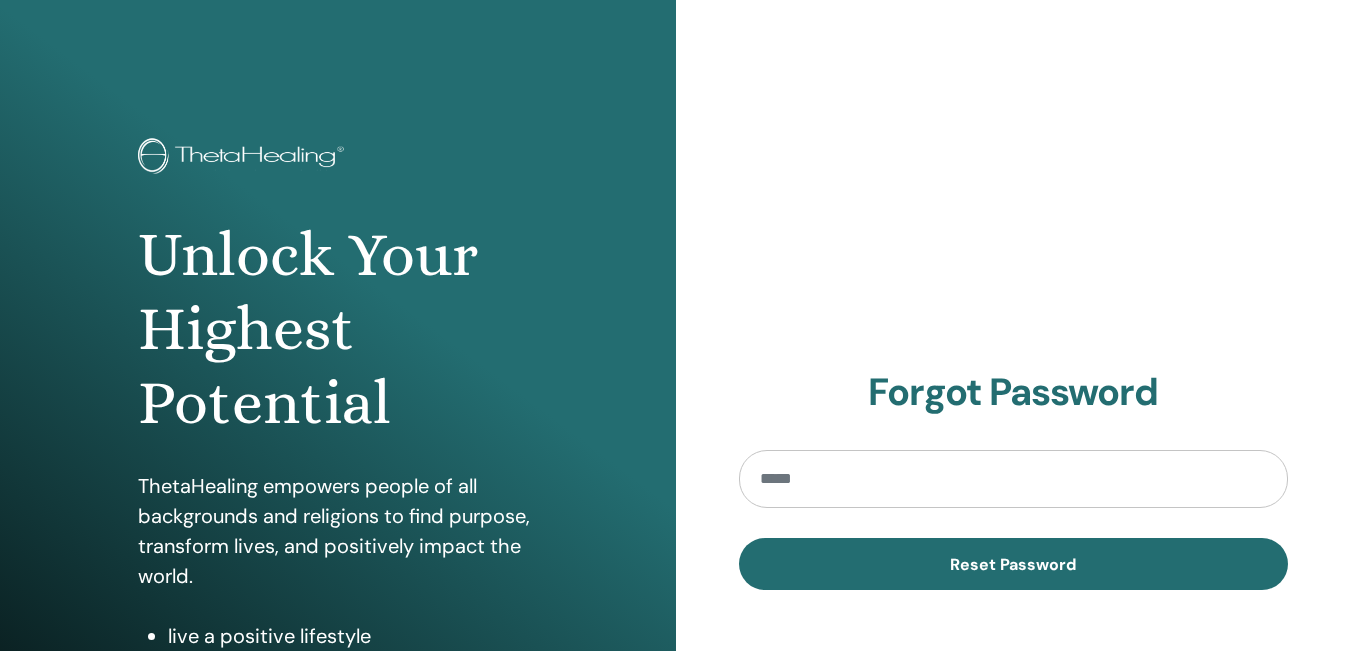 scroll, scrollTop: 0, scrollLeft: 0, axis: both 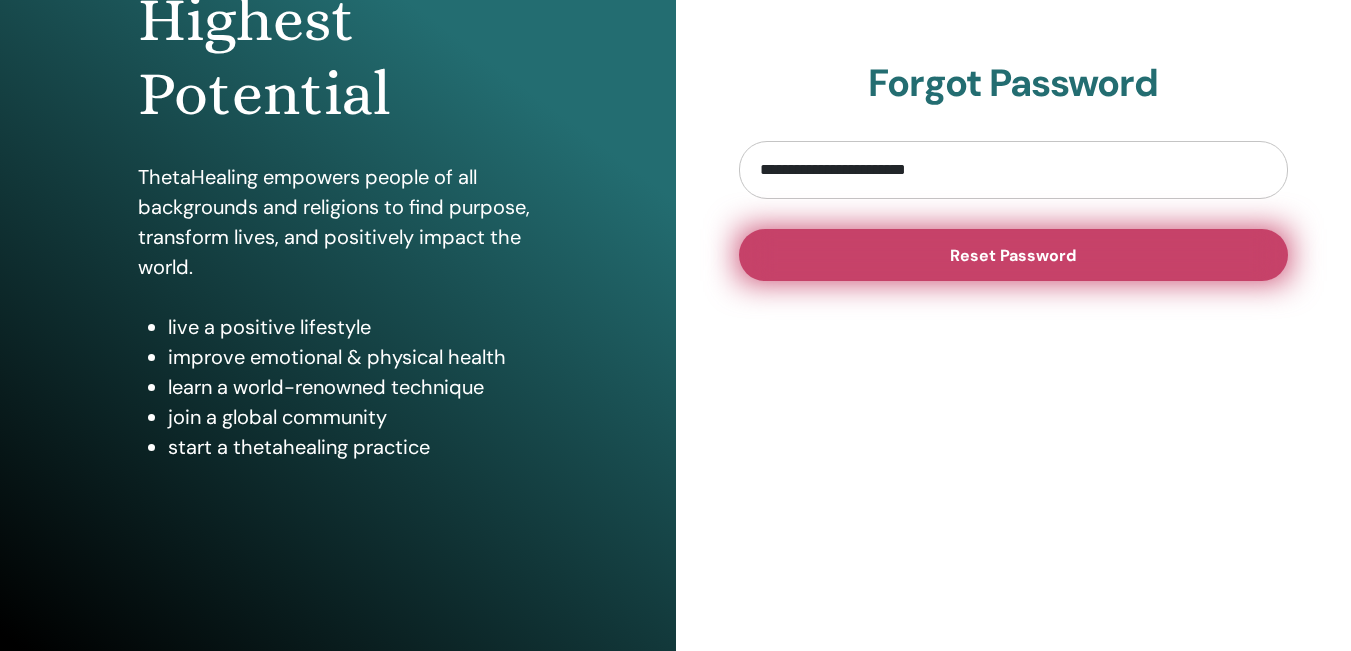 click on "Reset Password" at bounding box center [1014, 255] 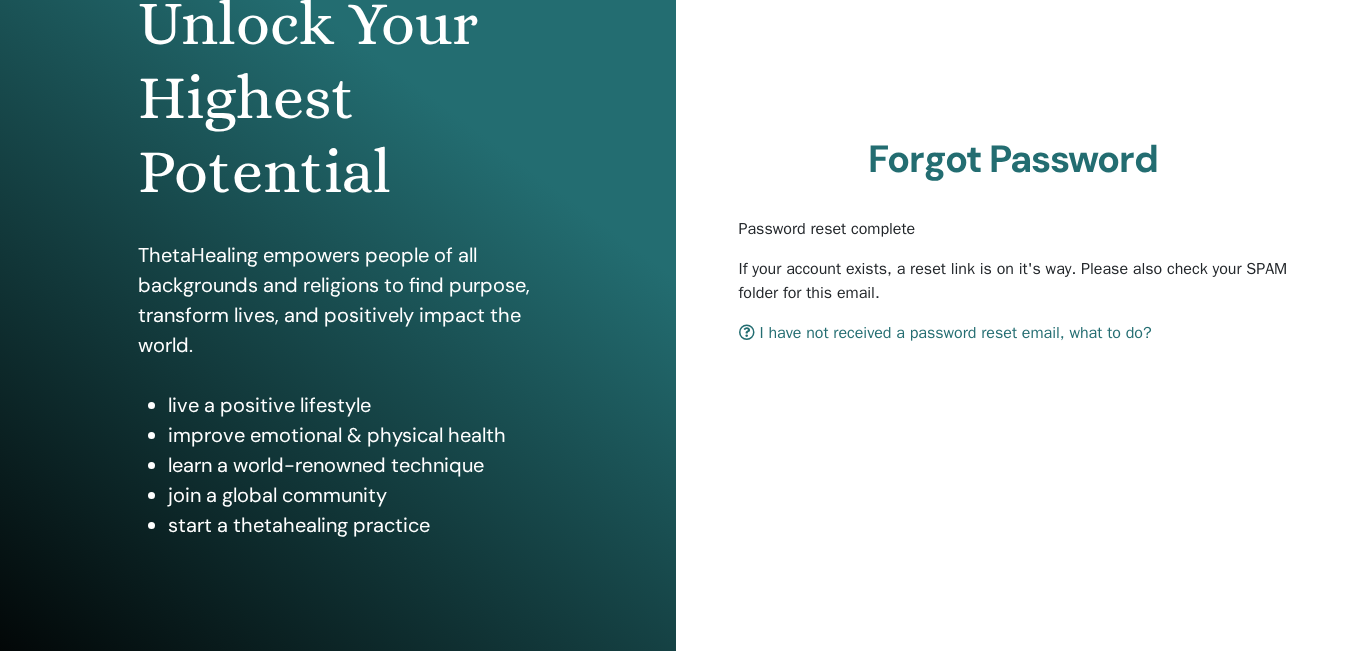 scroll, scrollTop: 300, scrollLeft: 0, axis: vertical 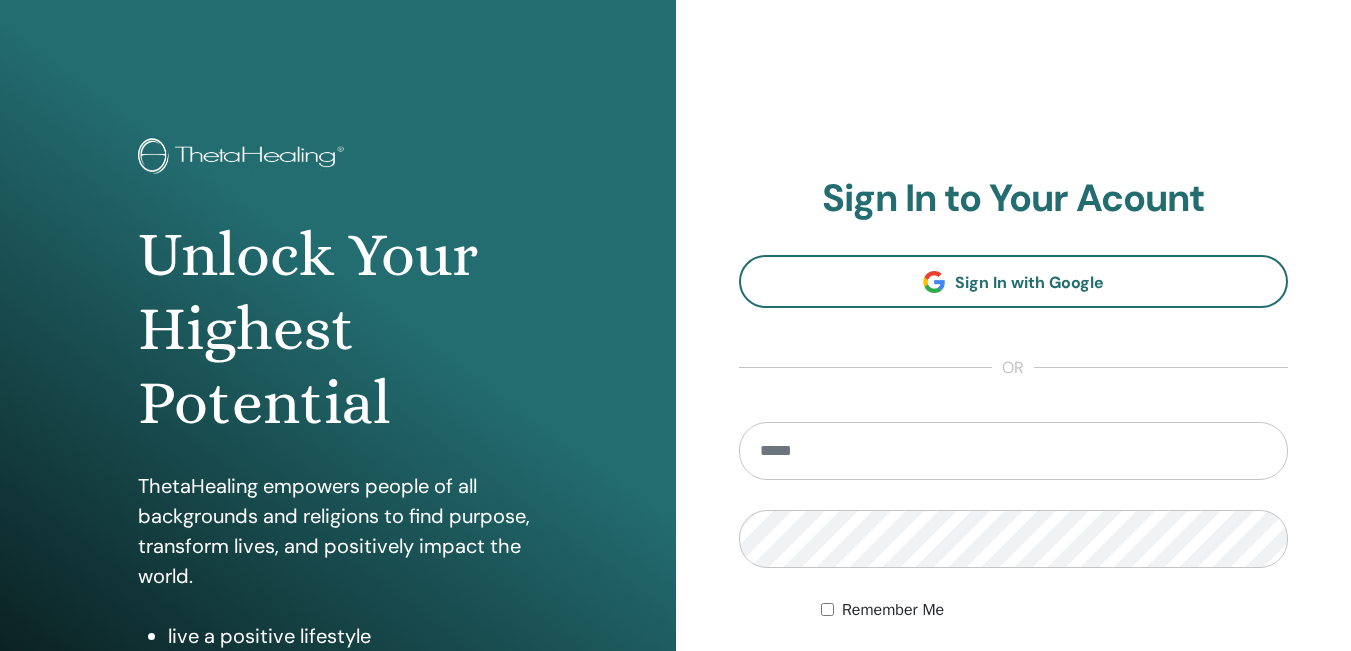 click at bounding box center (1014, 451) 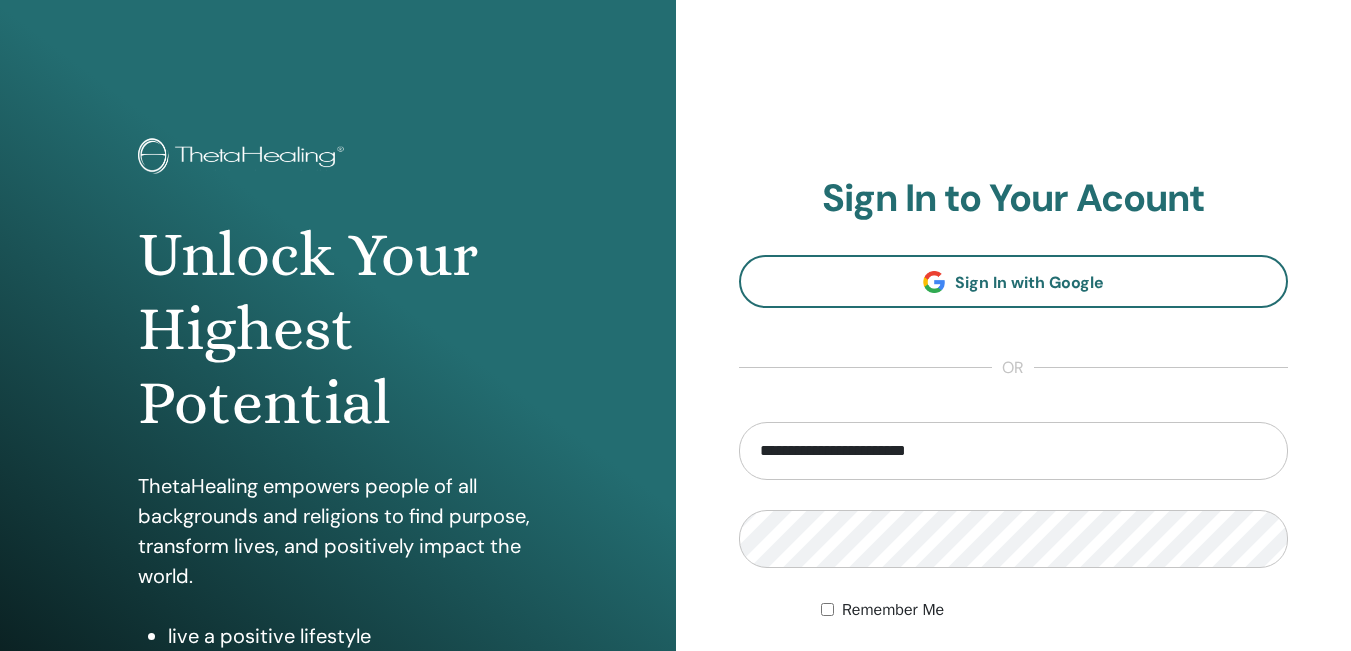 click on "Remember Me" at bounding box center (893, 610) 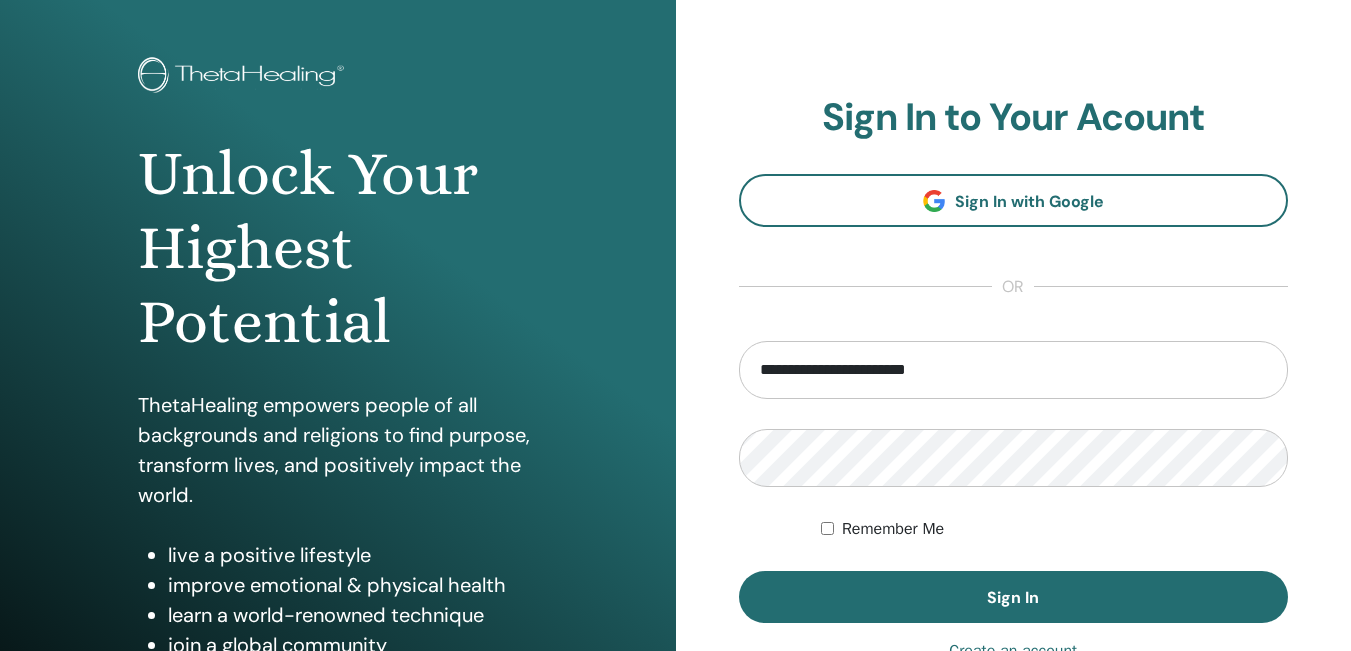 scroll, scrollTop: 200, scrollLeft: 0, axis: vertical 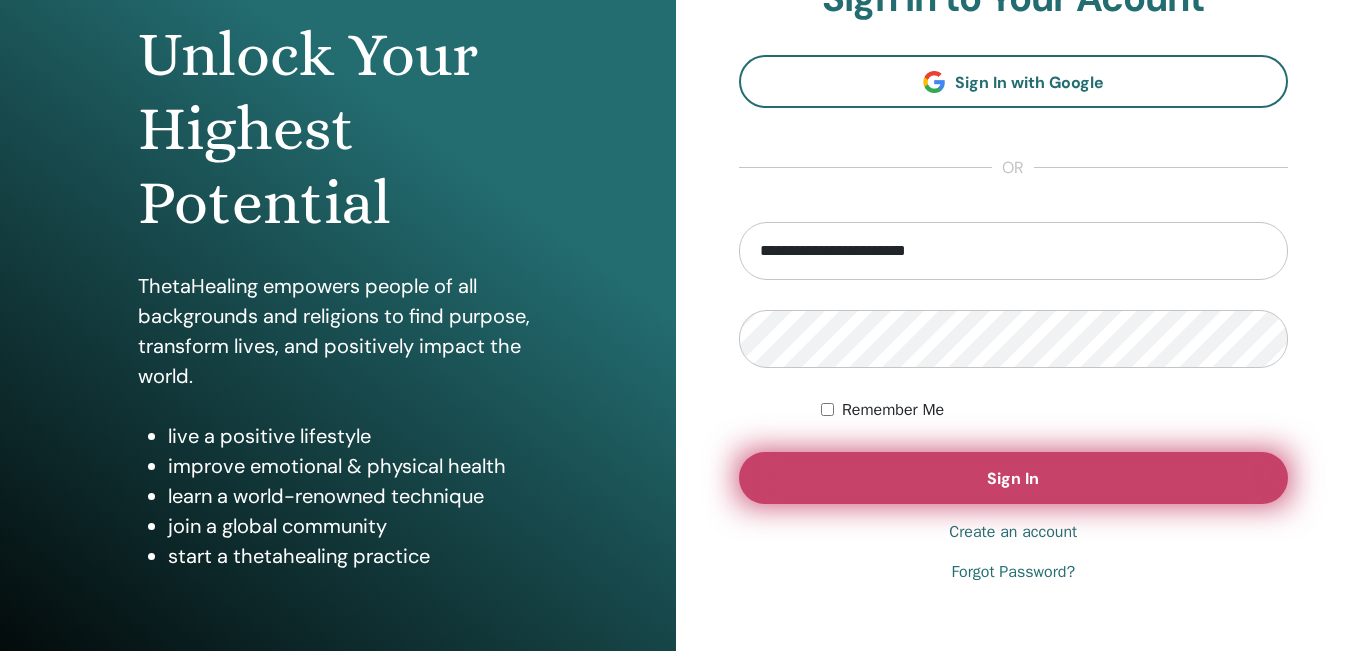 click on "Sign In" at bounding box center (1014, 478) 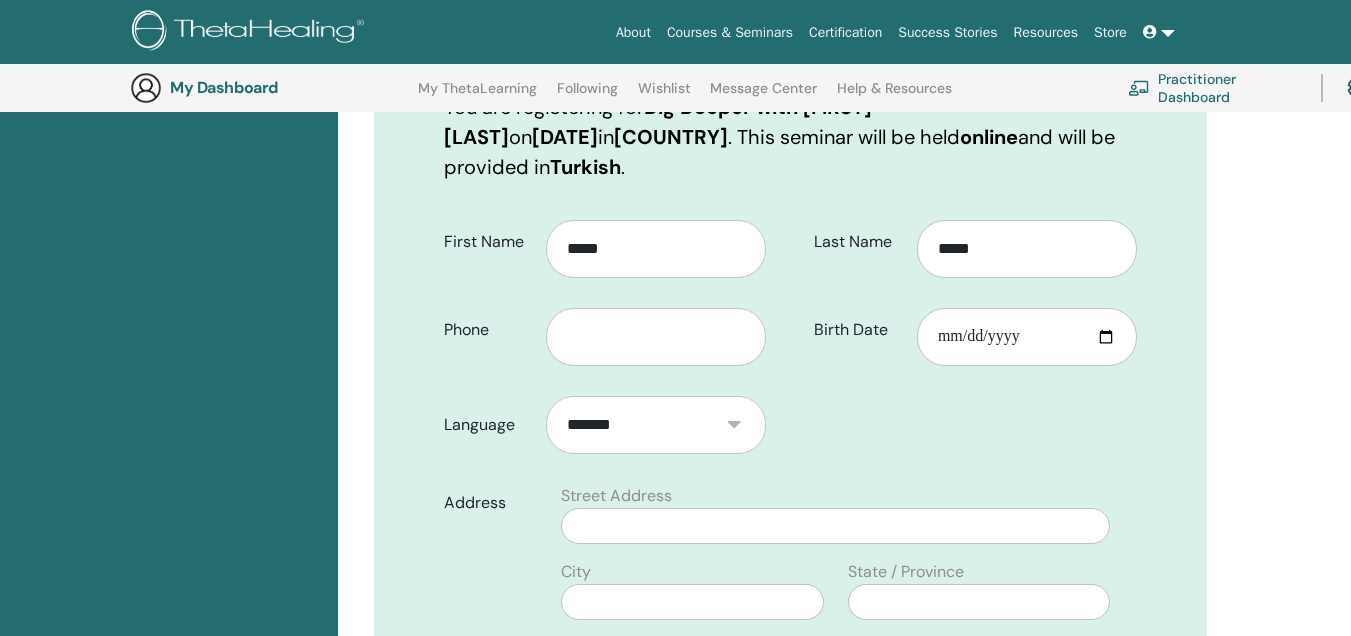 scroll, scrollTop: 348, scrollLeft: 0, axis: vertical 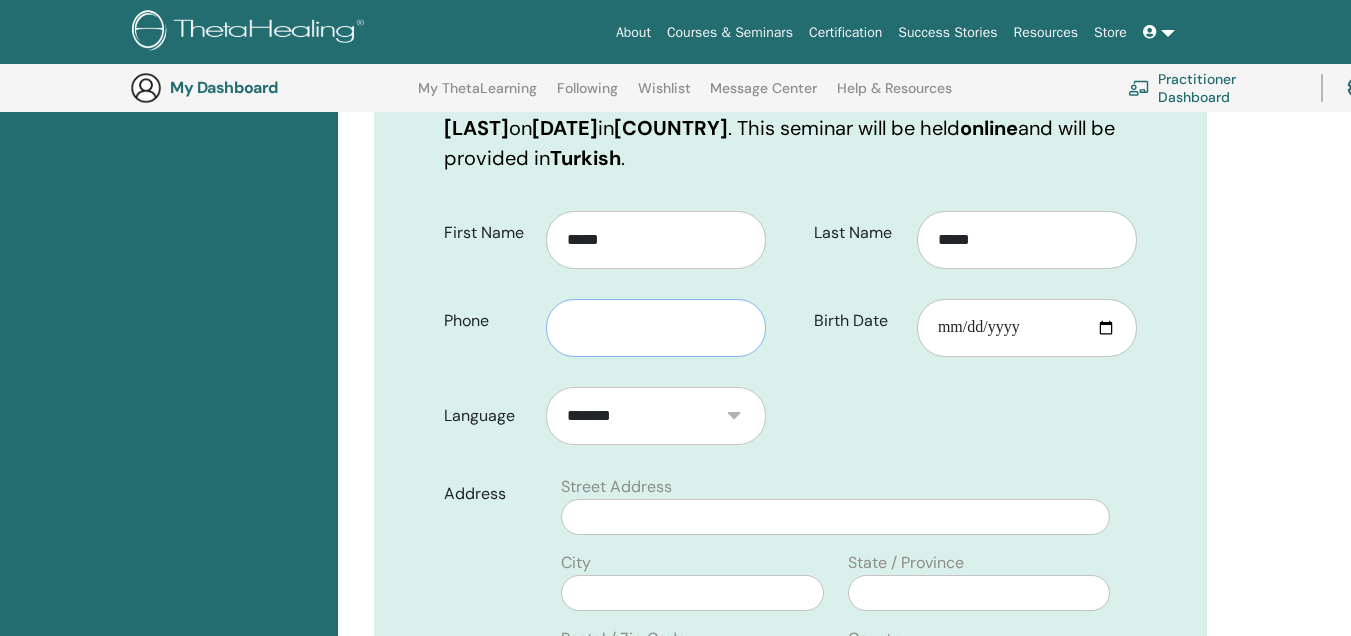 click at bounding box center (656, 328) 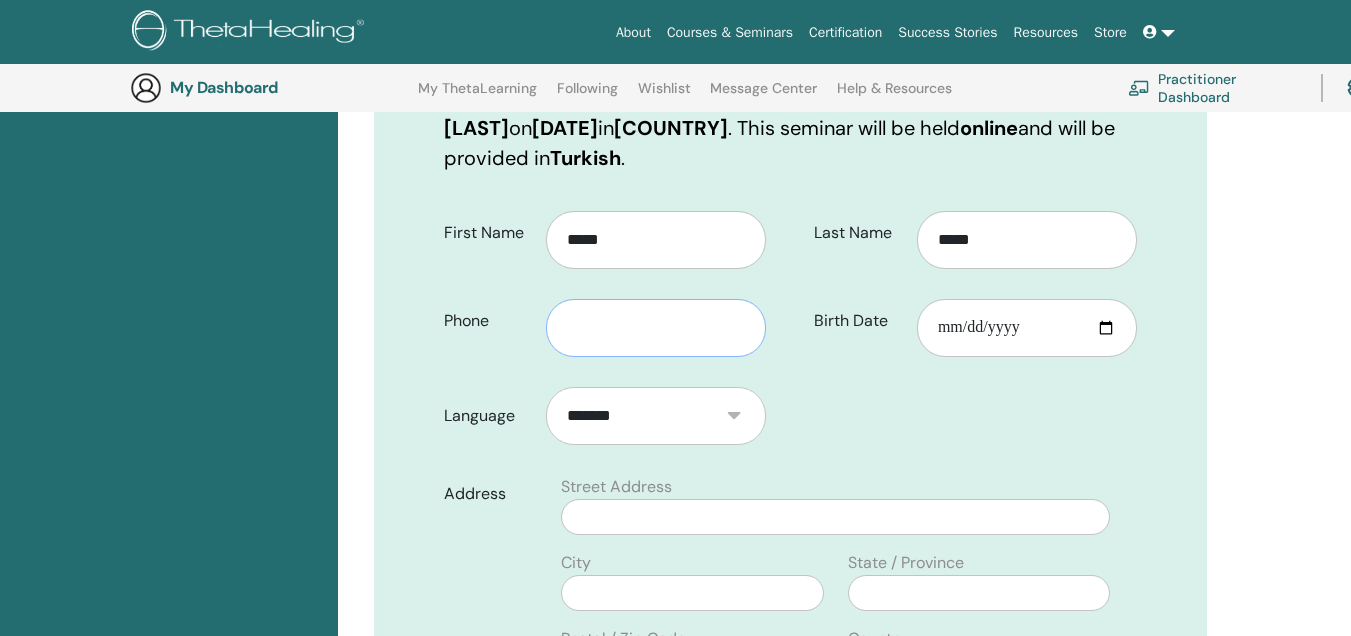 type on "**********" 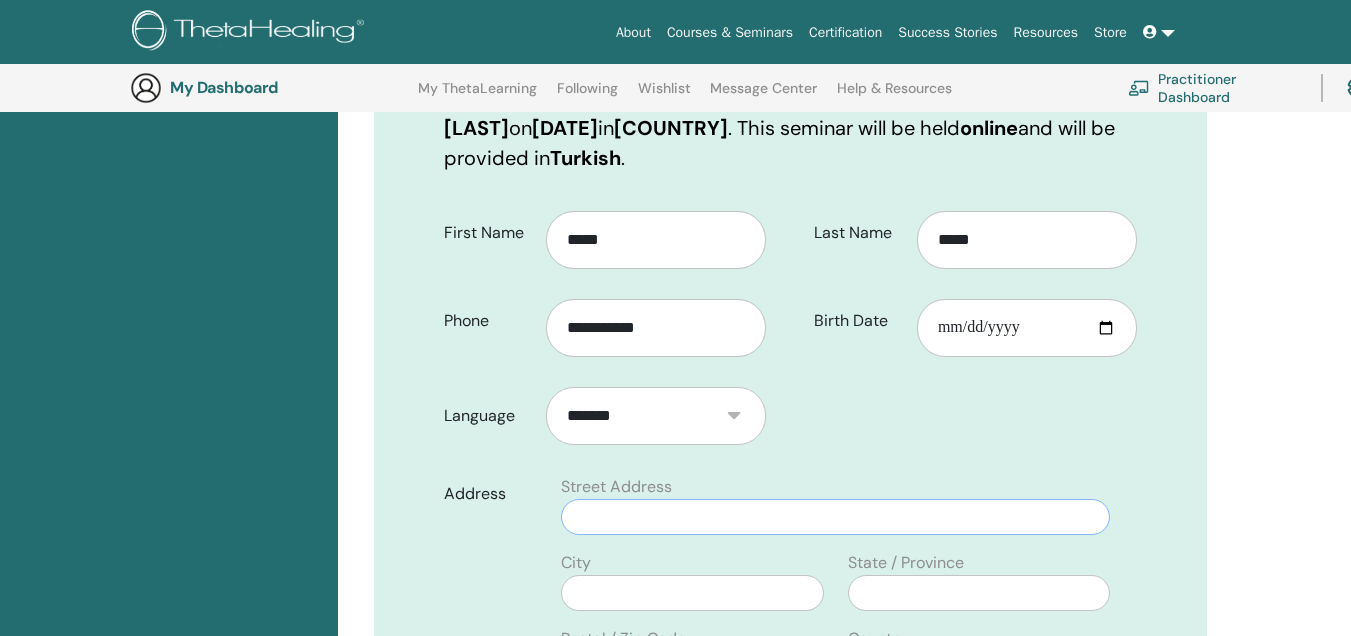 type on "**********" 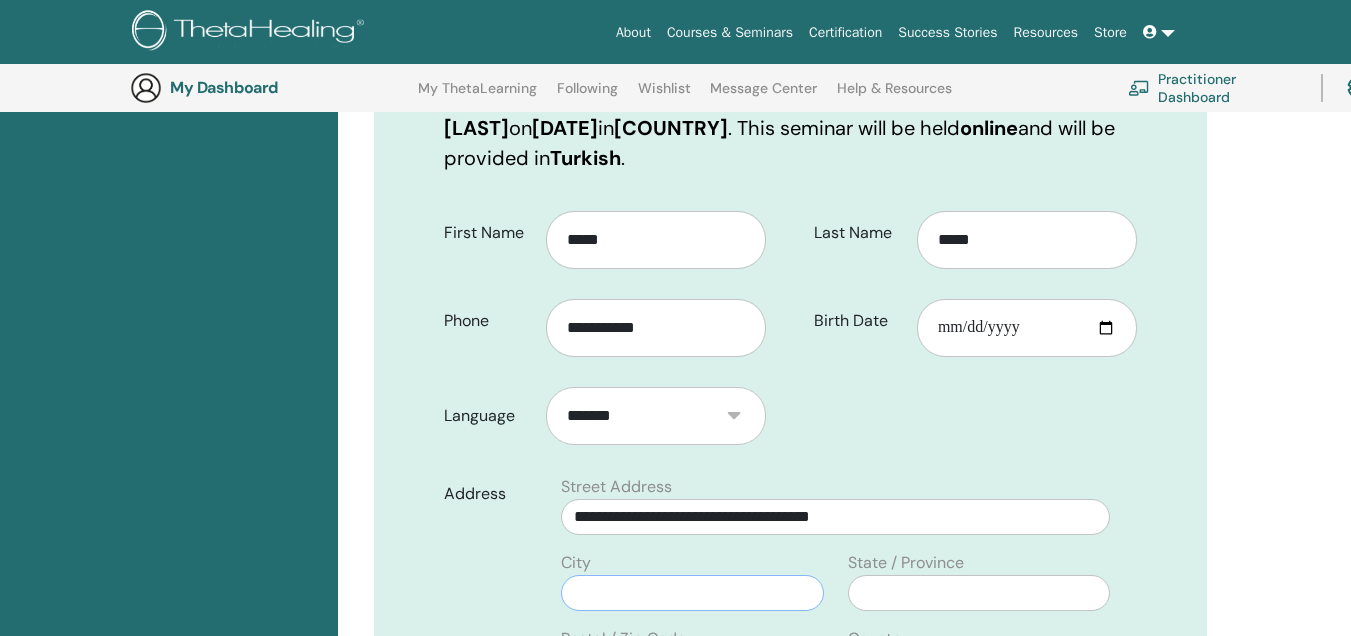 type on "********" 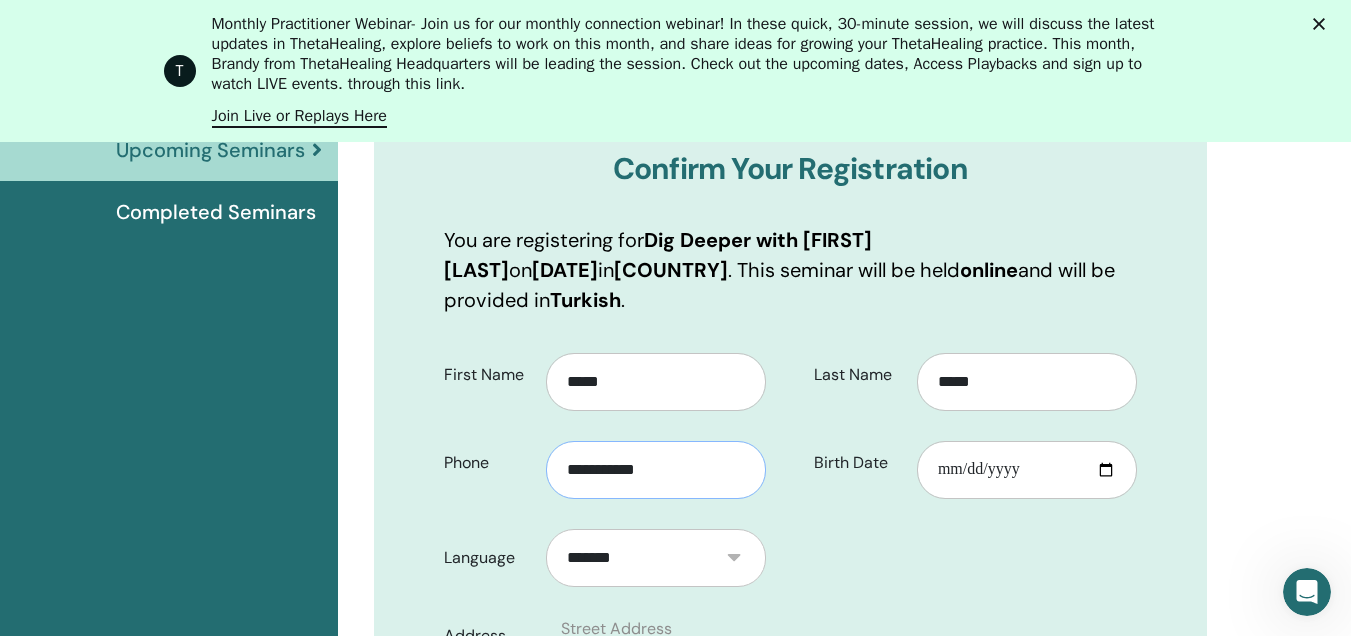 scroll, scrollTop: 0, scrollLeft: 0, axis: both 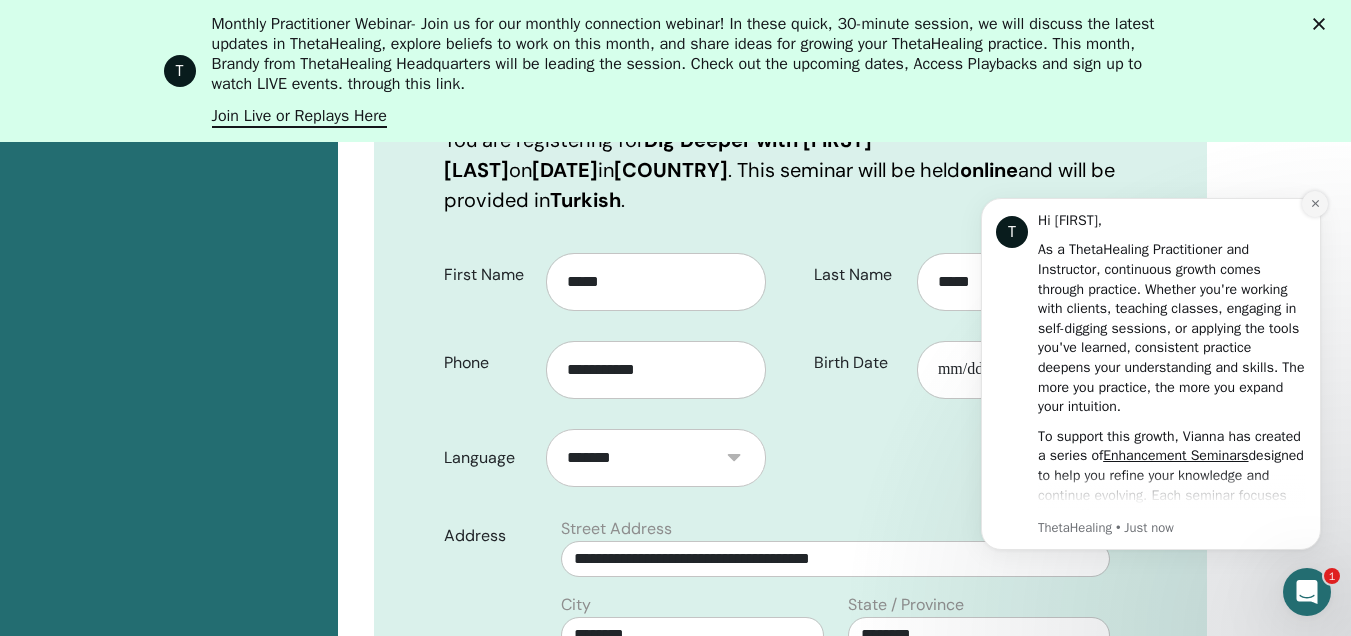click 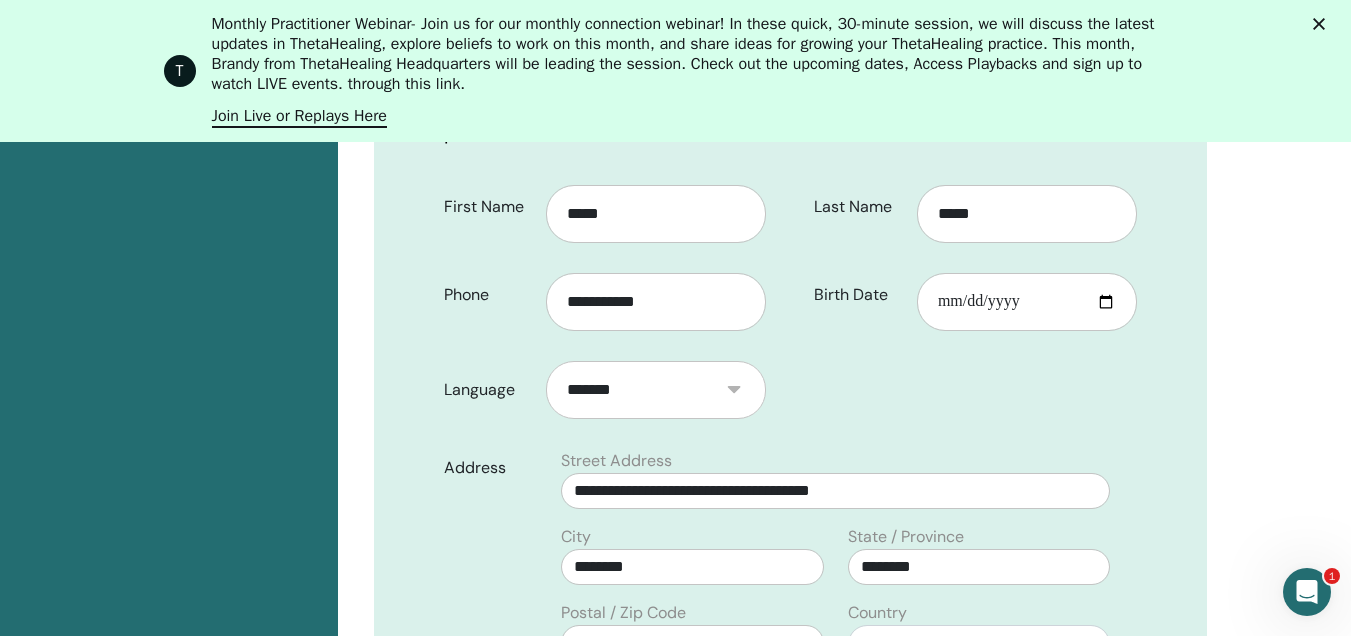 scroll, scrollTop: 548, scrollLeft: 0, axis: vertical 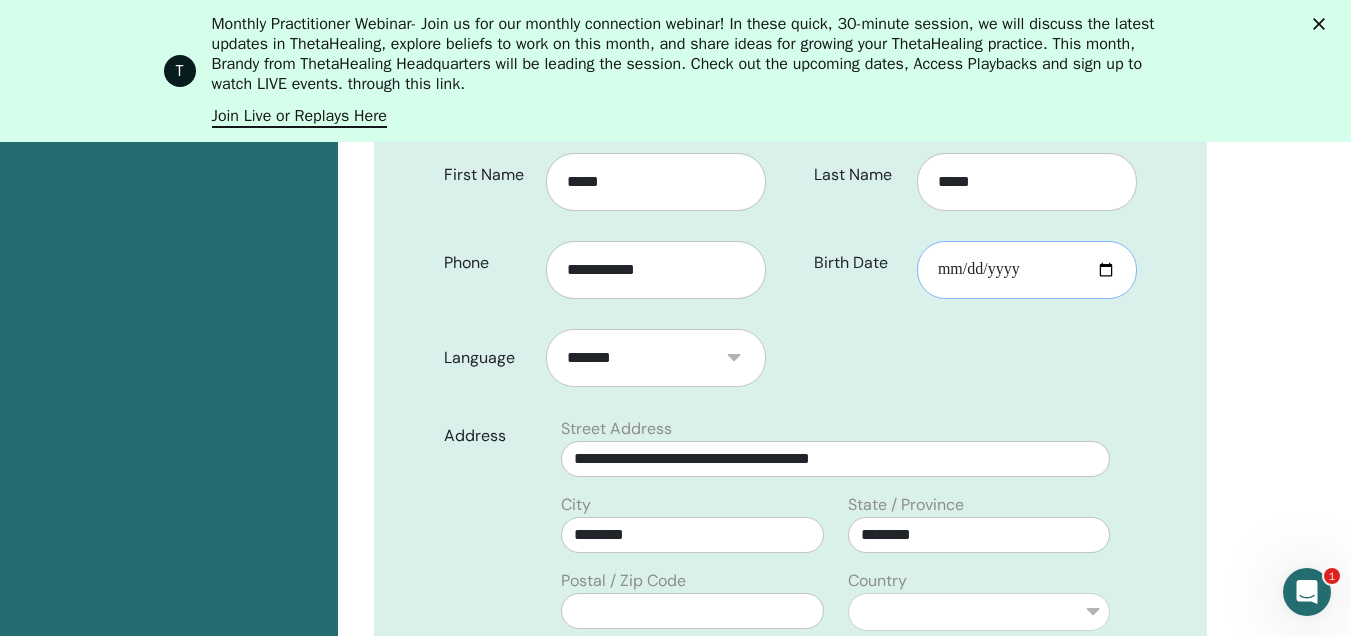 click on "Birth Date" at bounding box center (1027, 270) 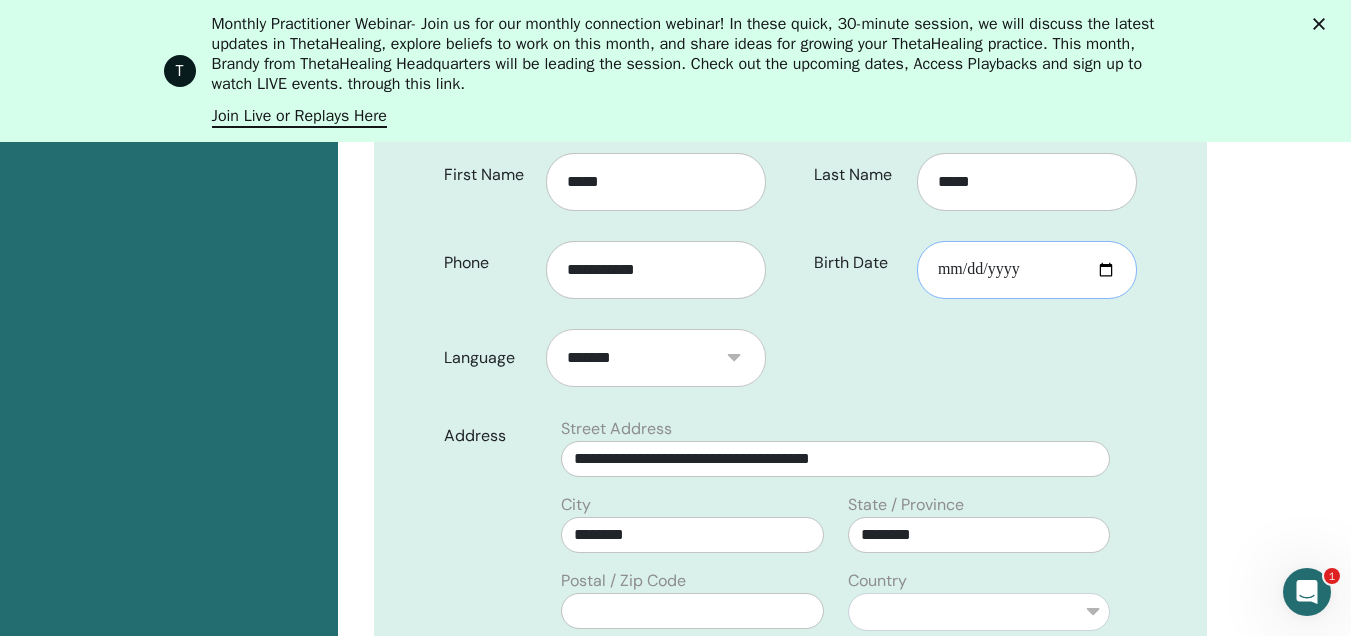 drag, startPoint x: 1035, startPoint y: 268, endPoint x: 901, endPoint y: 259, distance: 134.3019 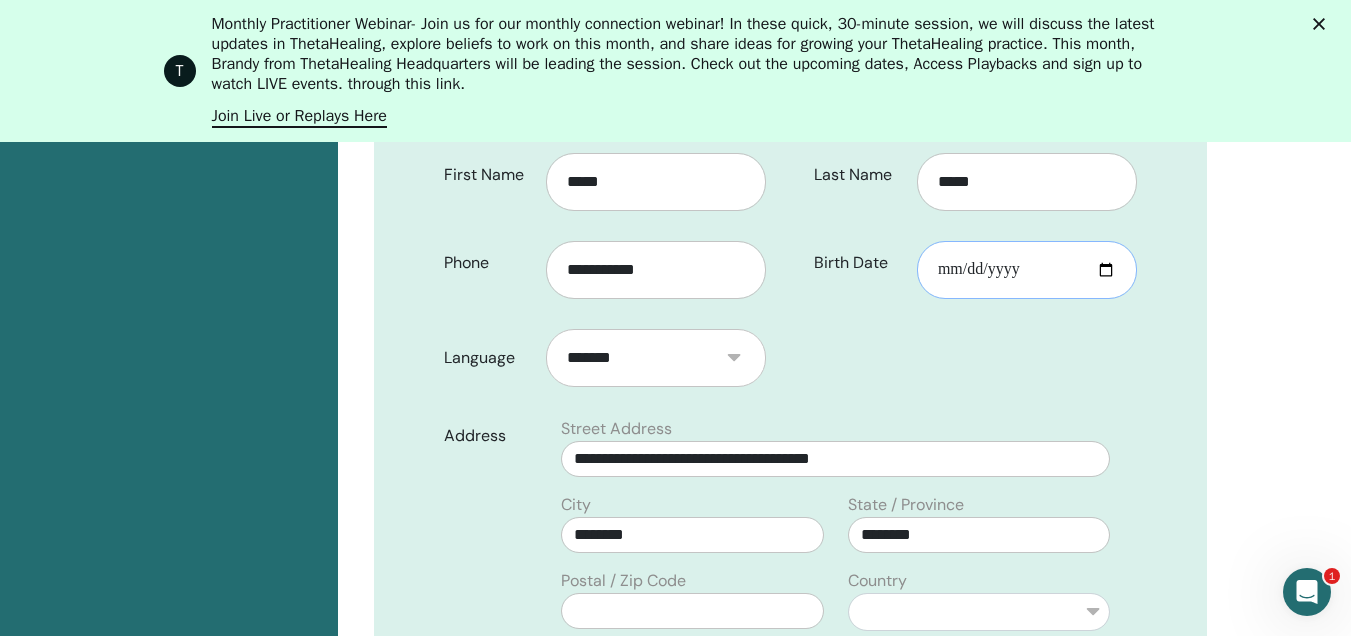 type on "**********" 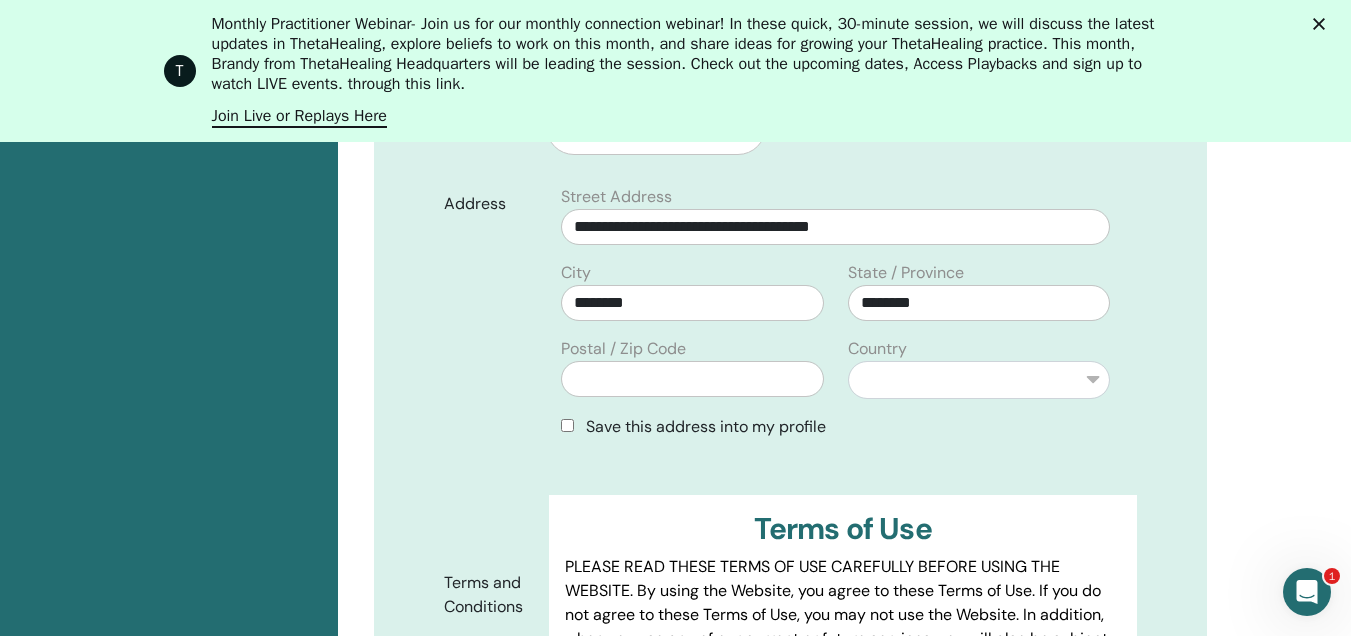 scroll, scrollTop: 748, scrollLeft: 0, axis: vertical 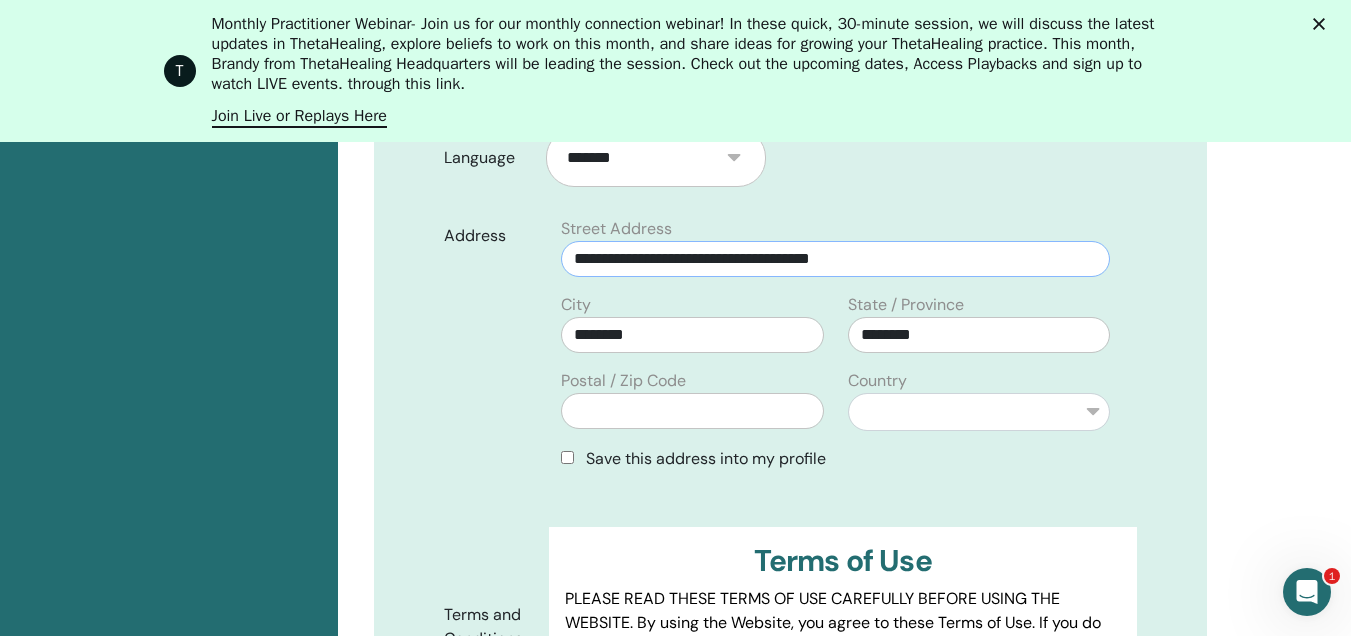 drag, startPoint x: 913, startPoint y: 258, endPoint x: 399, endPoint y: 236, distance: 514.4706 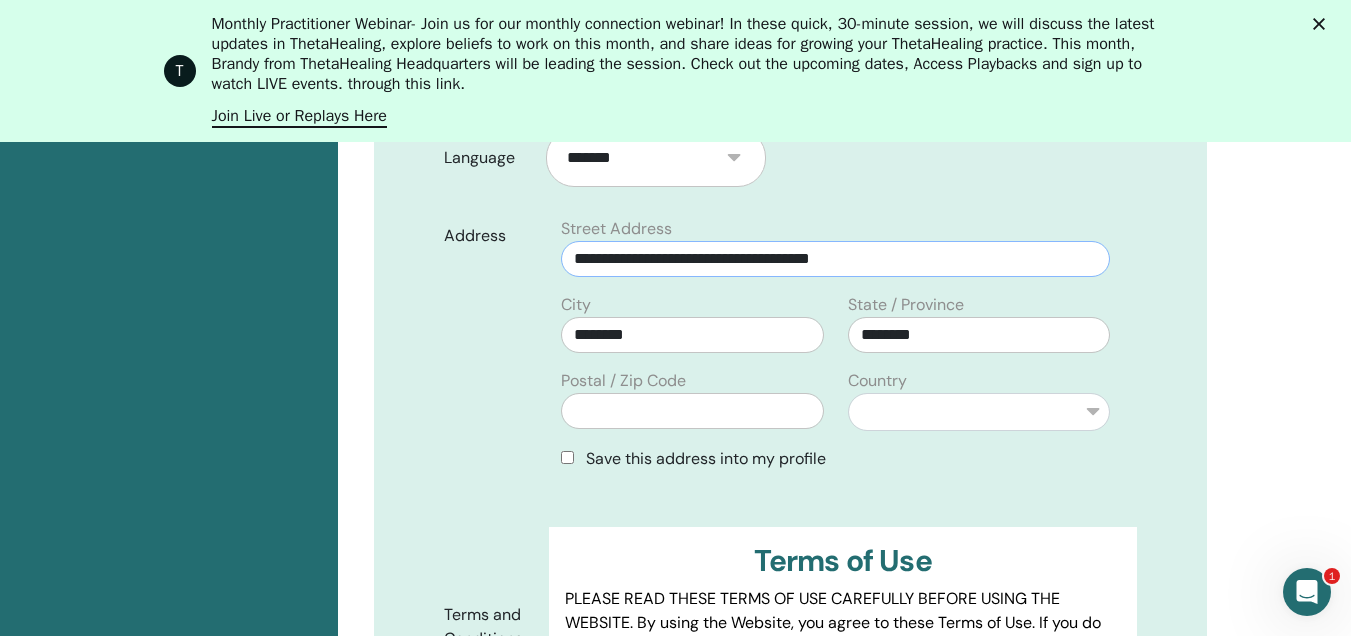 click on "**********" at bounding box center (790, 337) 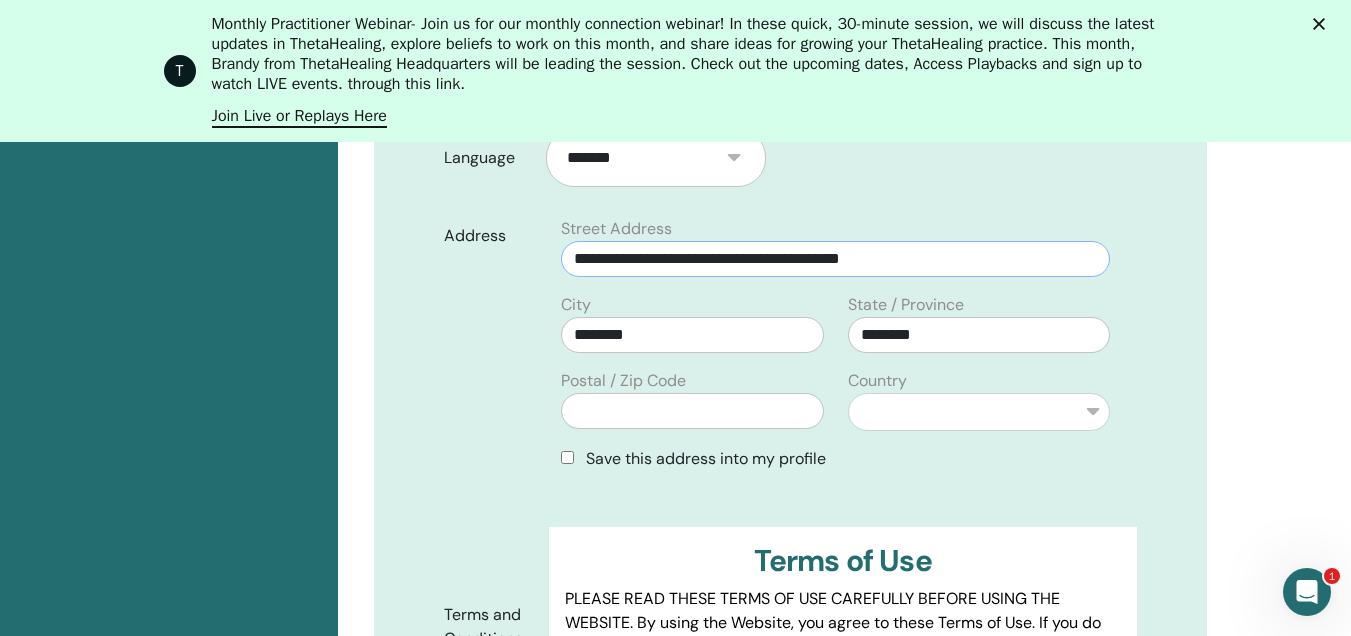 type on "**********" 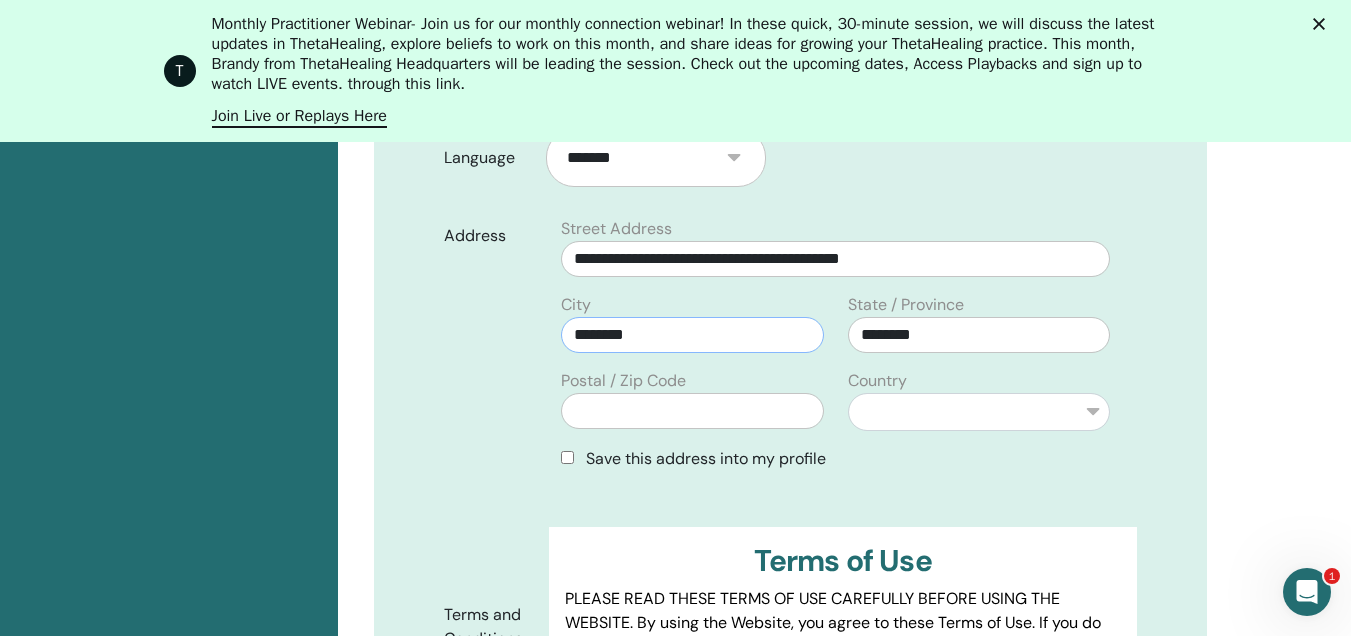 drag, startPoint x: 693, startPoint y: 335, endPoint x: 461, endPoint y: 328, distance: 232.10558 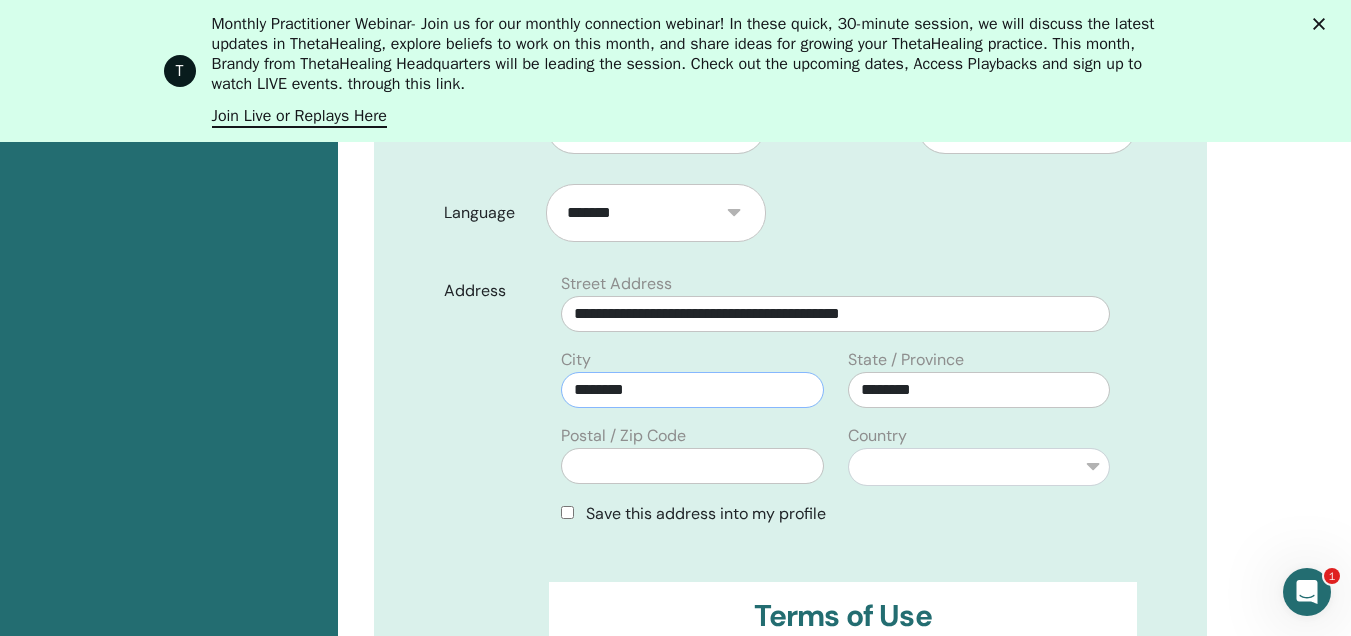 scroll, scrollTop: 648, scrollLeft: 0, axis: vertical 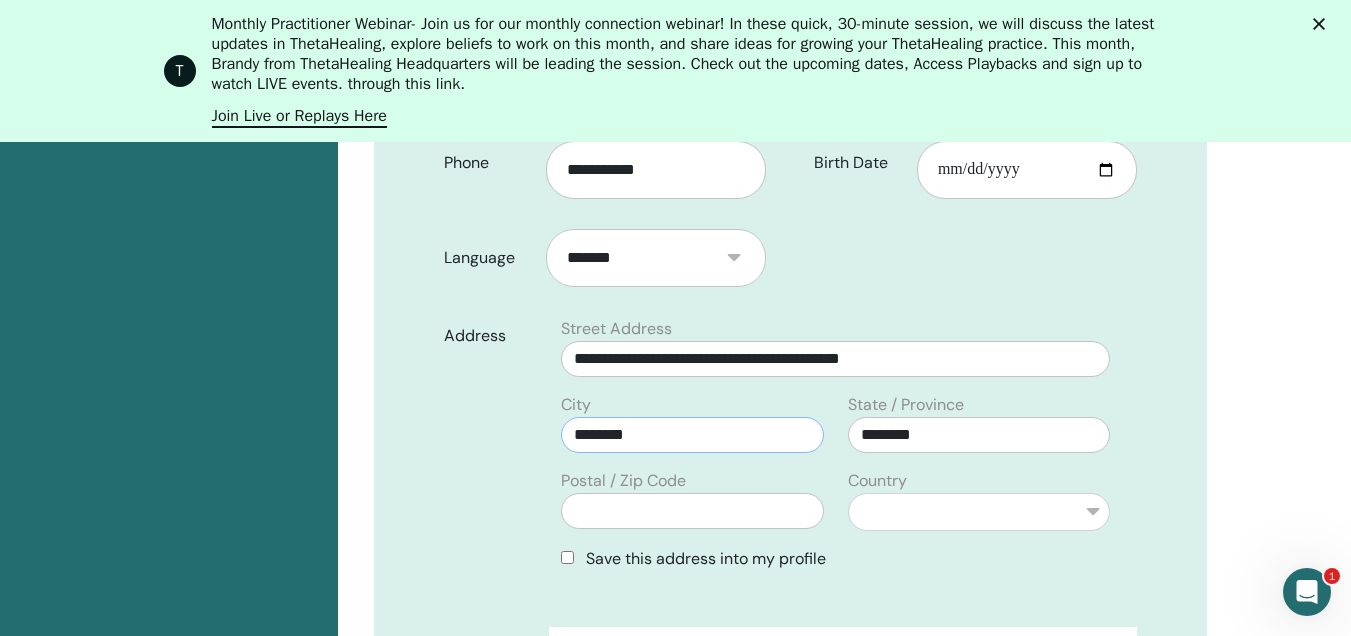 type on "********" 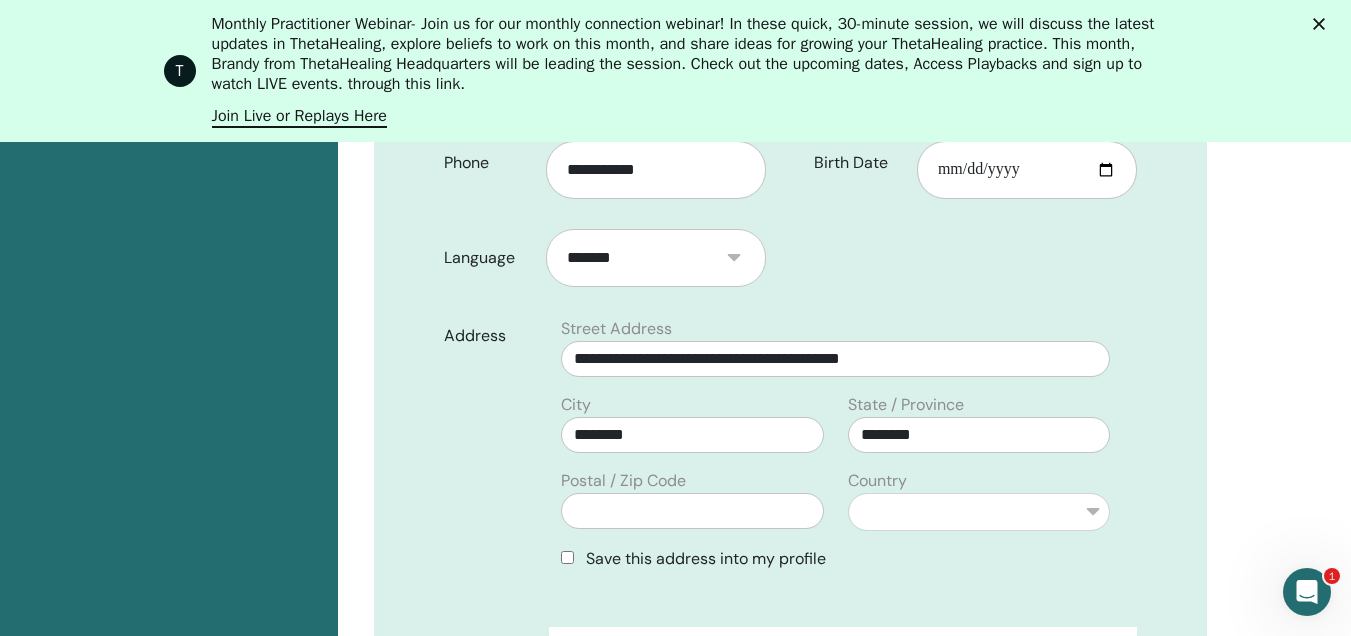 click on "**********" at bounding box center (979, 470) 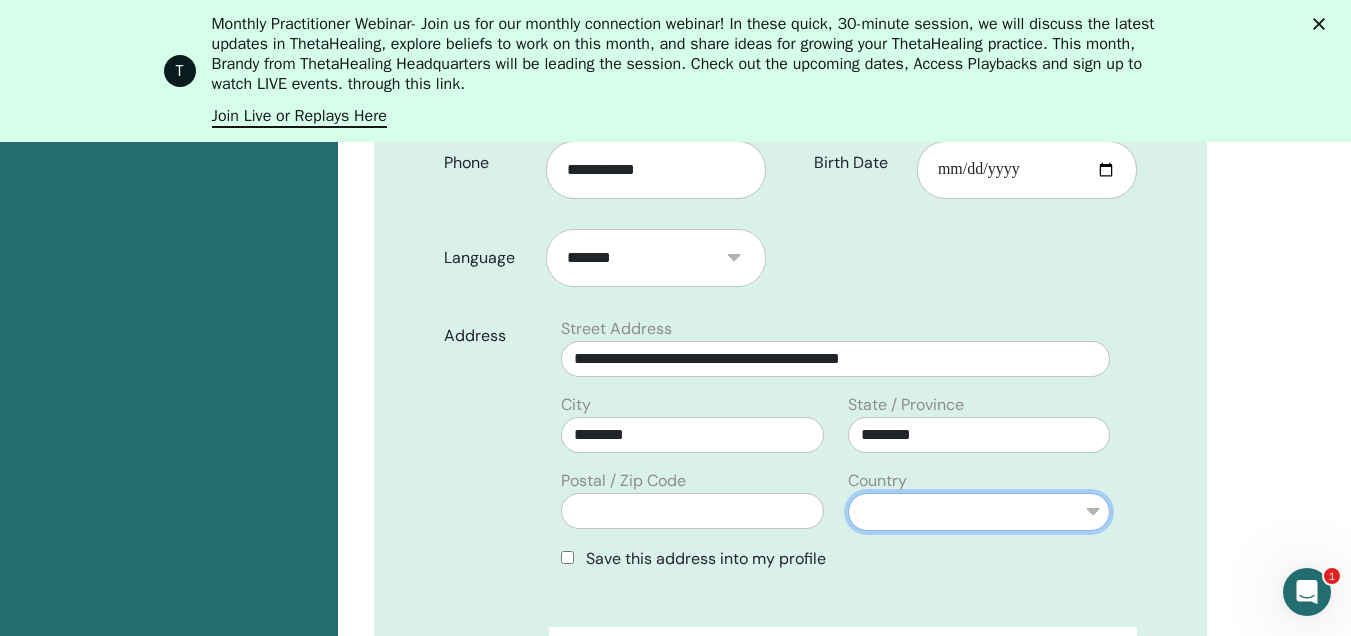 click on "**********" at bounding box center (979, 512) 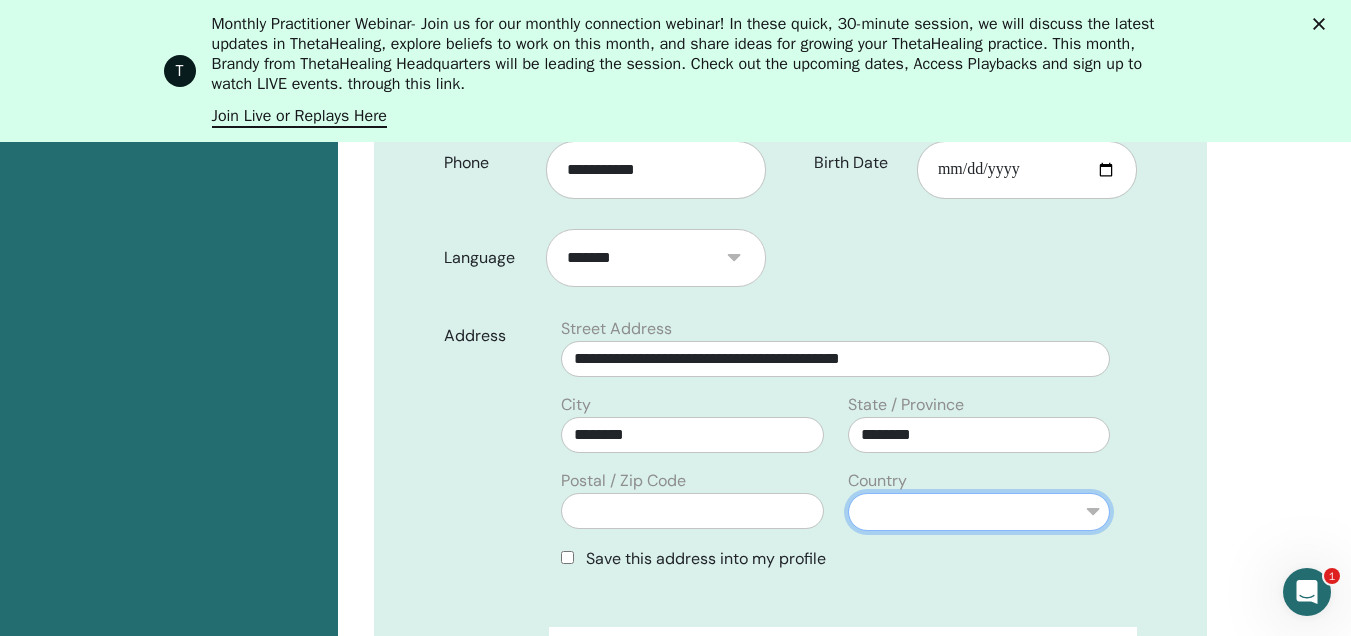 select on "**" 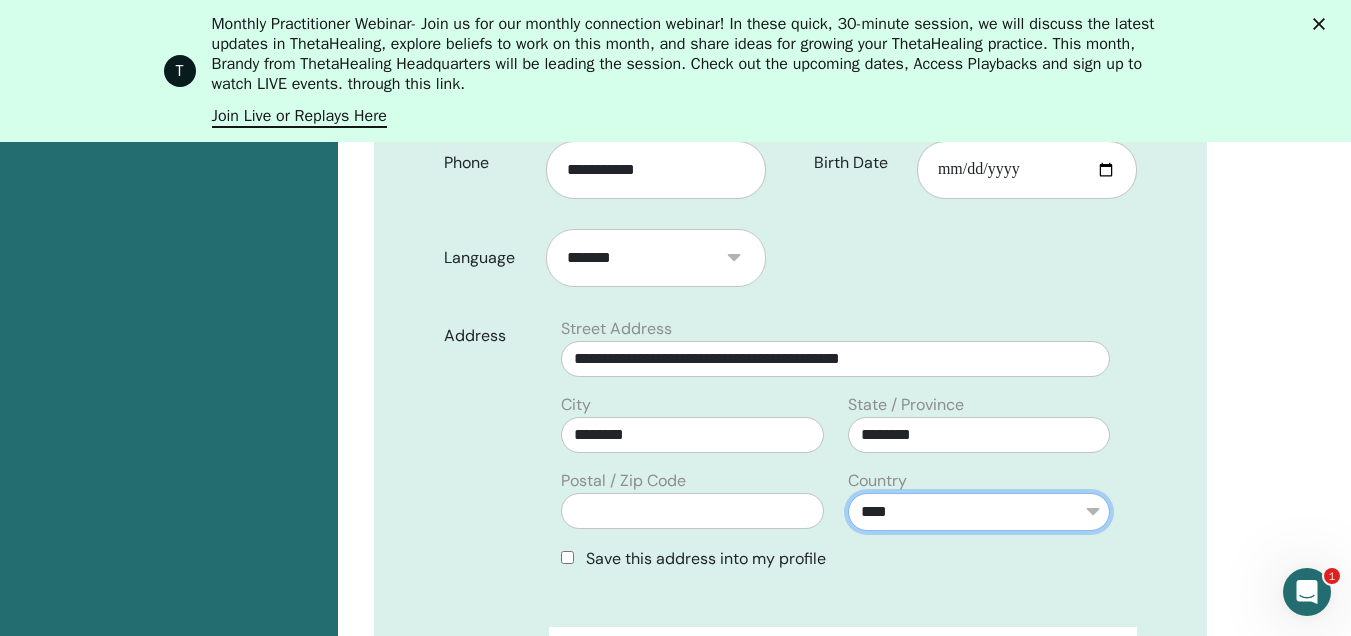 click on "**********" at bounding box center [979, 512] 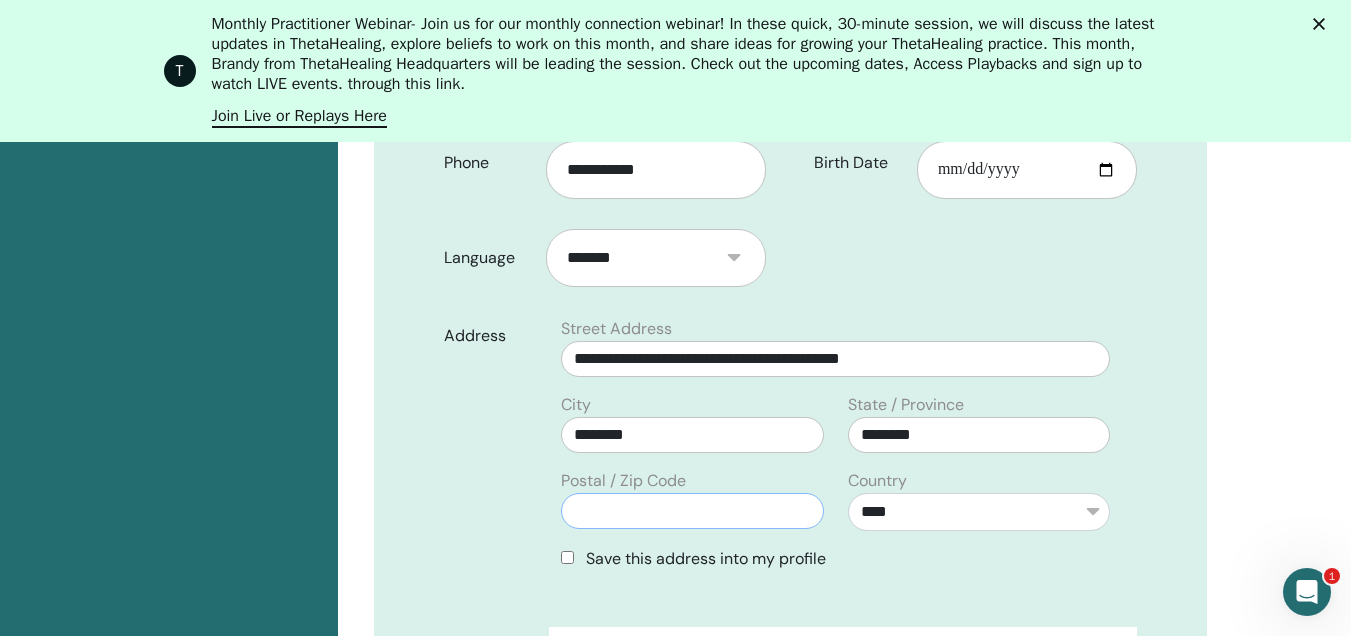 click at bounding box center [692, 511] 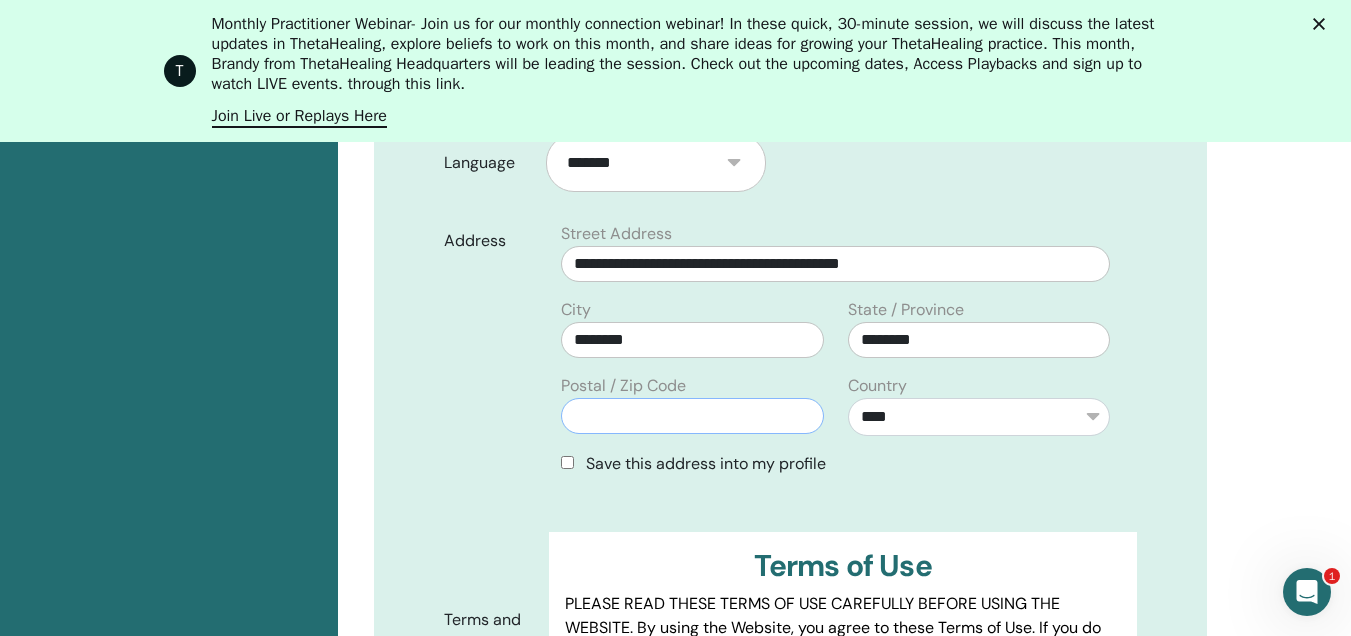 scroll, scrollTop: 748, scrollLeft: 0, axis: vertical 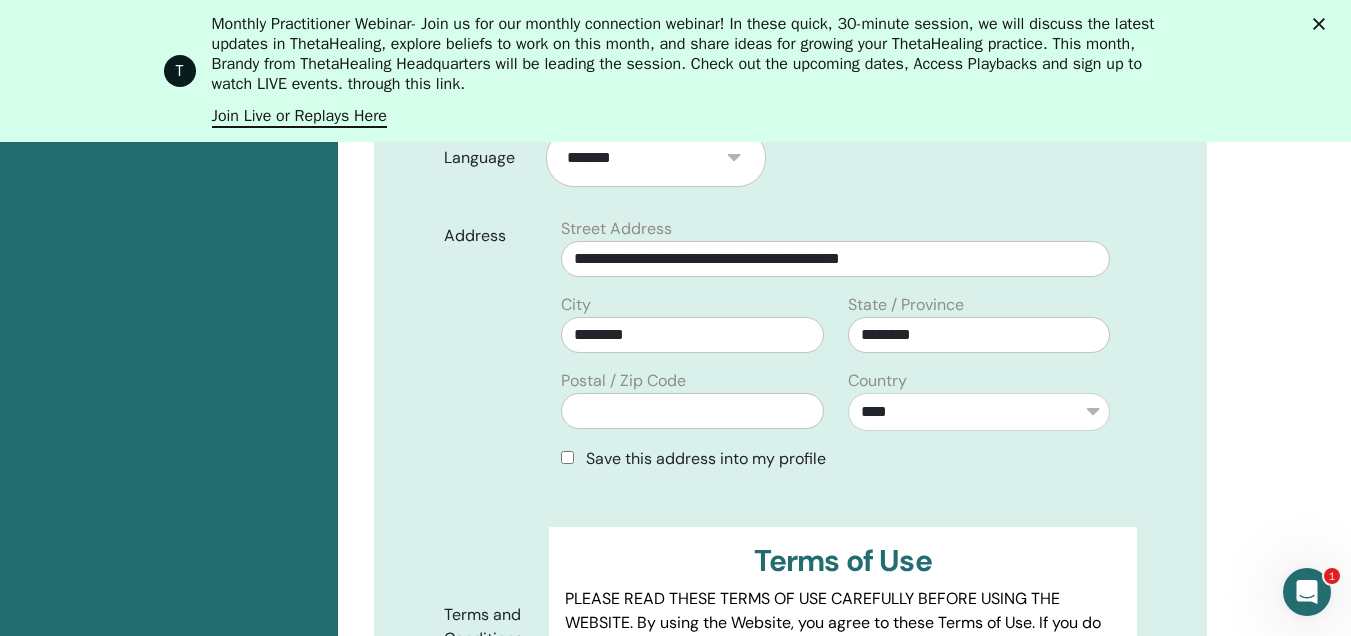 click on "Save this address into my profile" at bounding box center (706, 458) 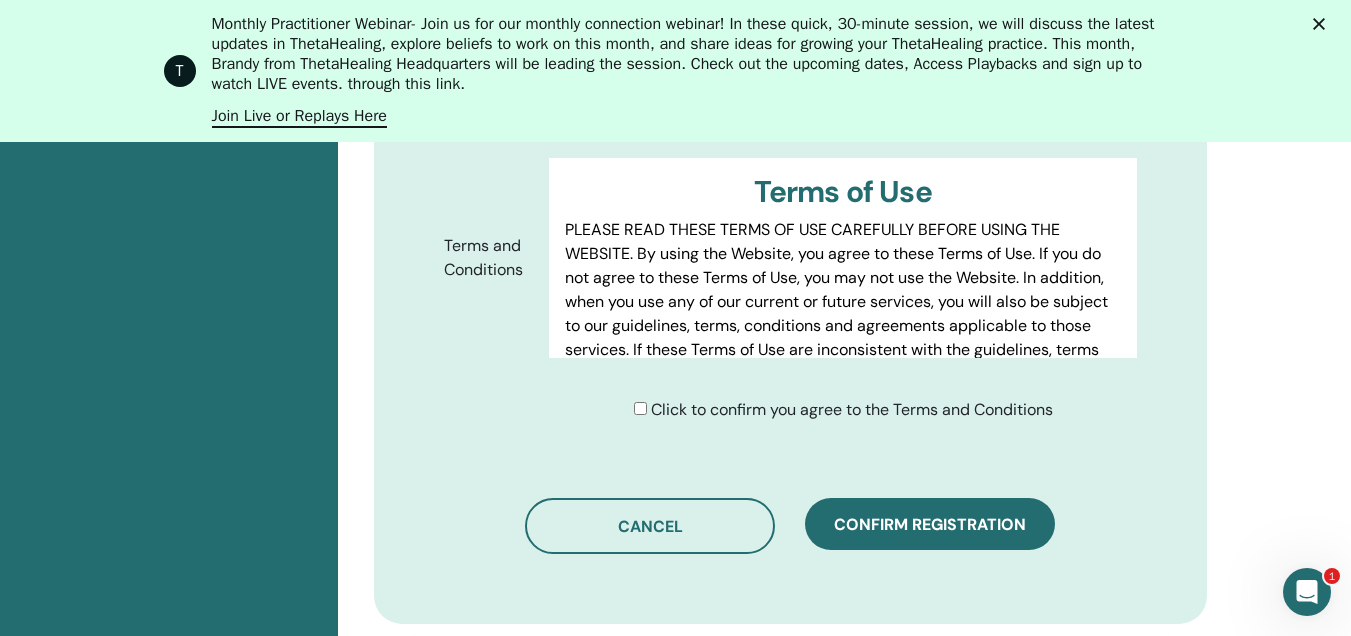 scroll, scrollTop: 1148, scrollLeft: 0, axis: vertical 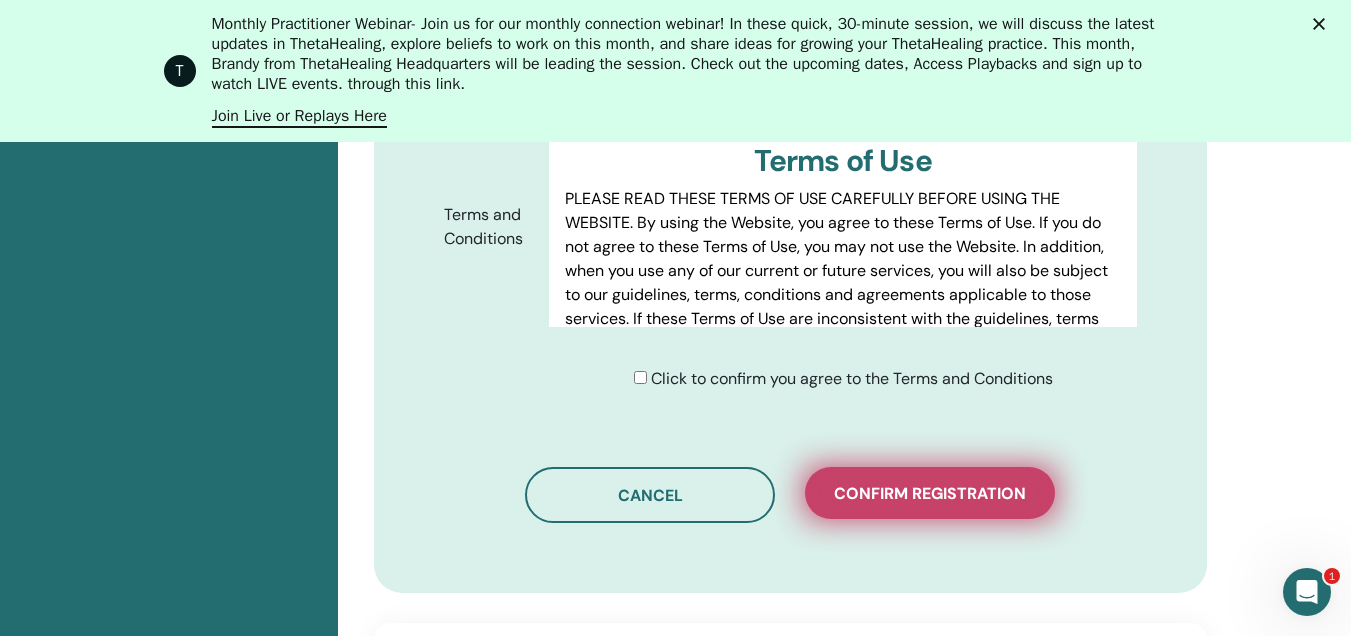 click on "Confirm registration" at bounding box center (930, 493) 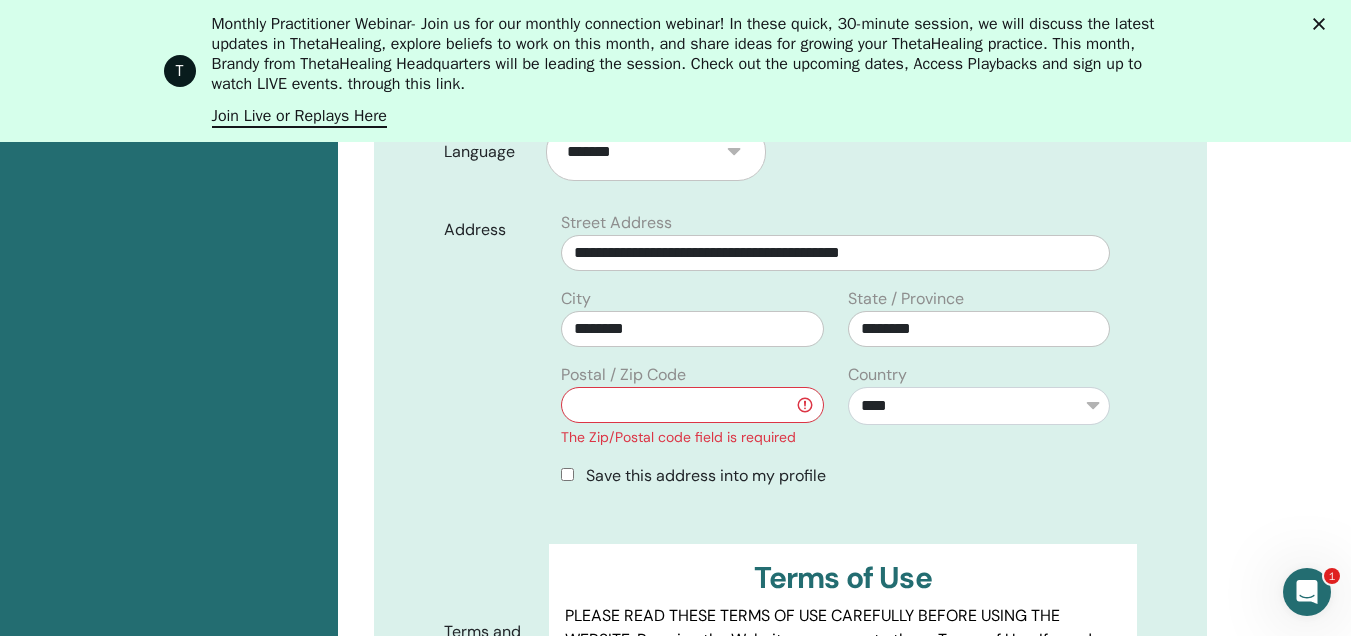 scroll, scrollTop: 748, scrollLeft: 0, axis: vertical 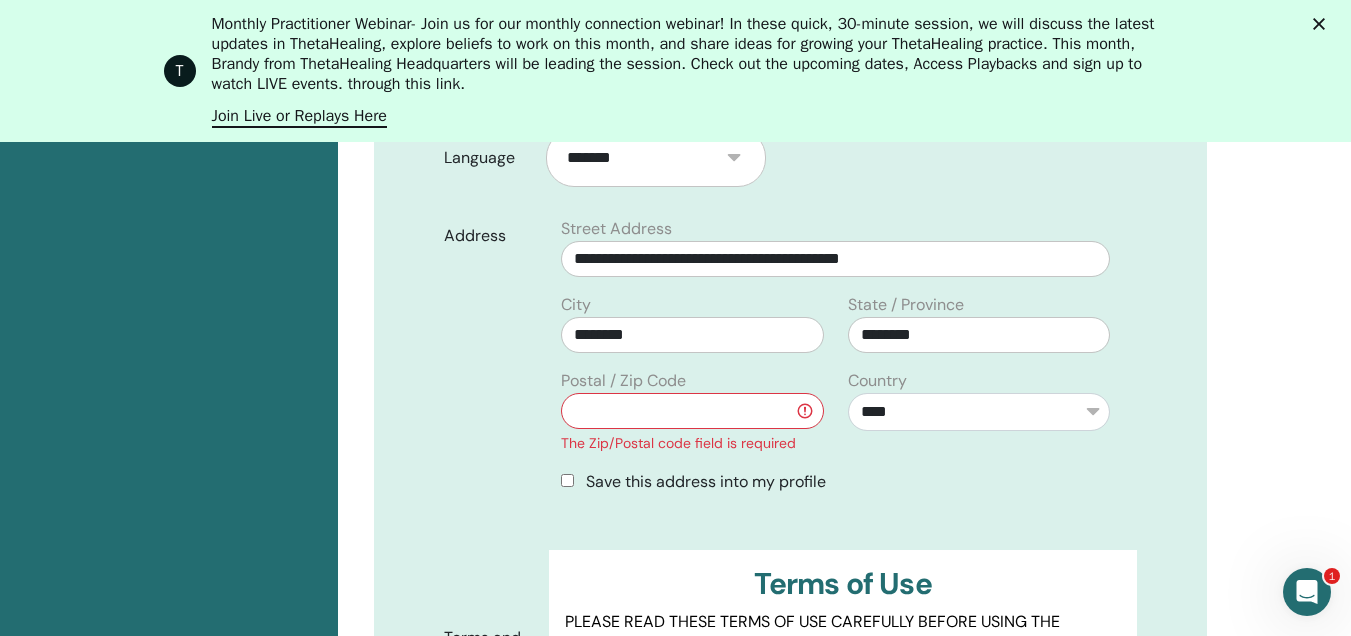 click 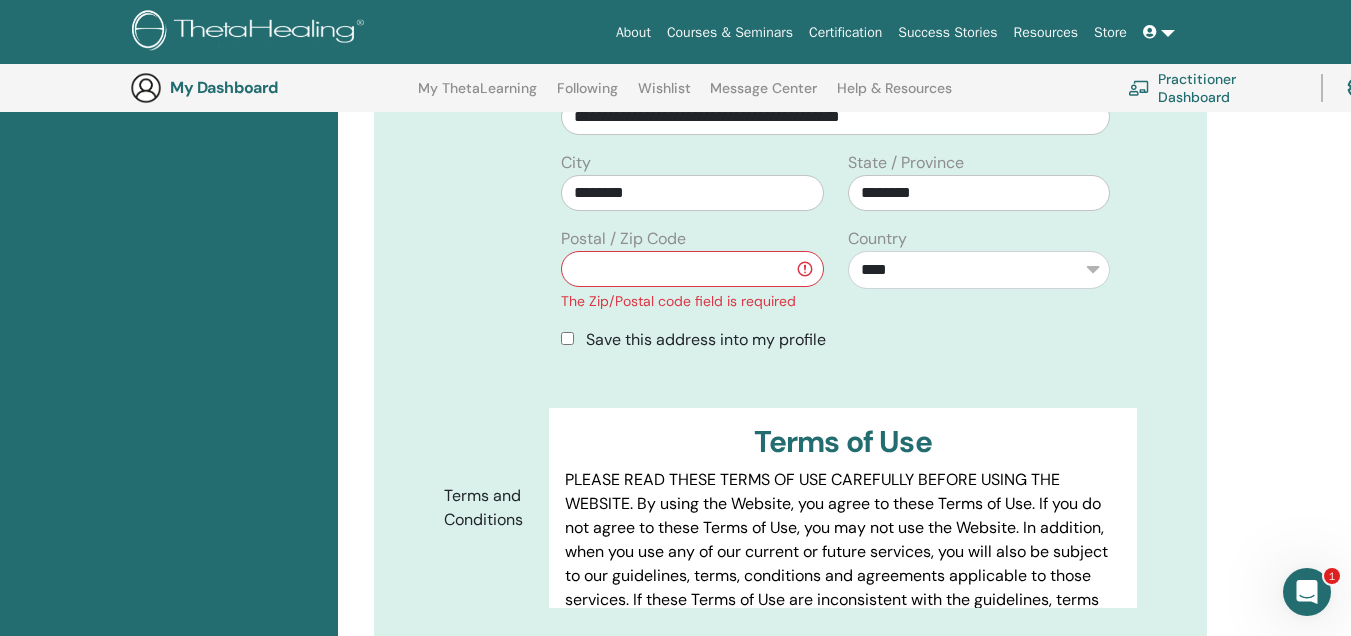 click at bounding box center (692, 269) 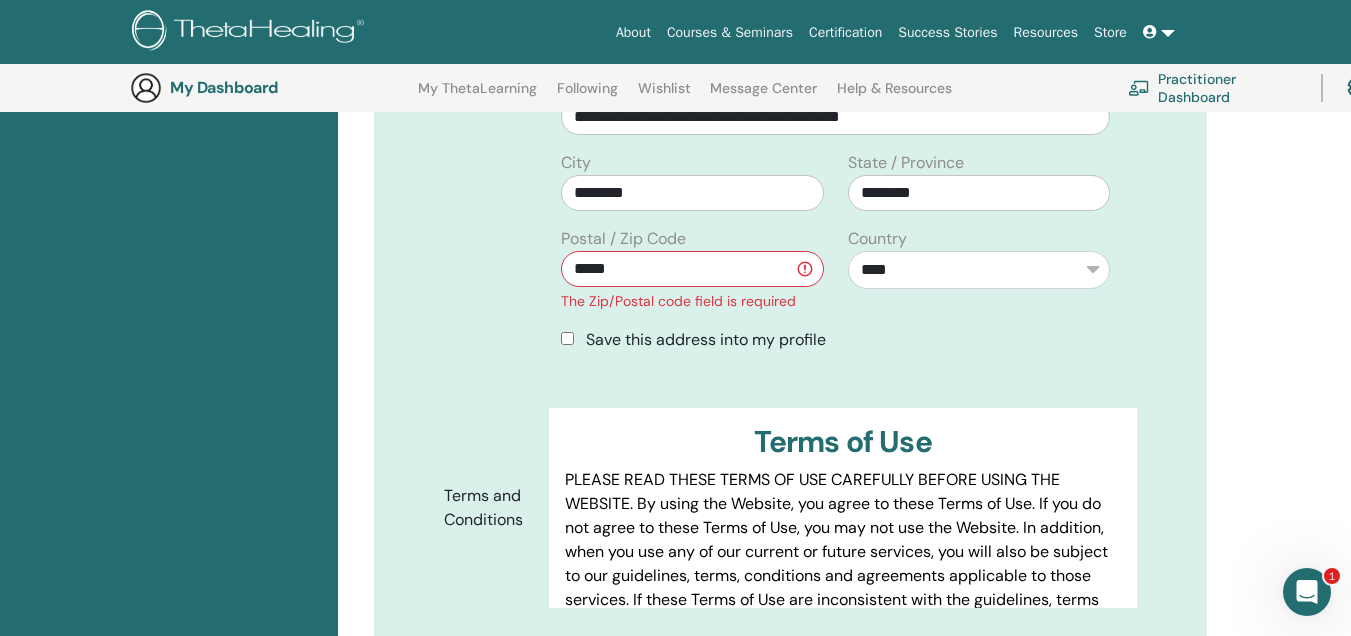 click on "Postal / Zip Code
*****
The Zip/Postal code field is required" at bounding box center [692, 269] 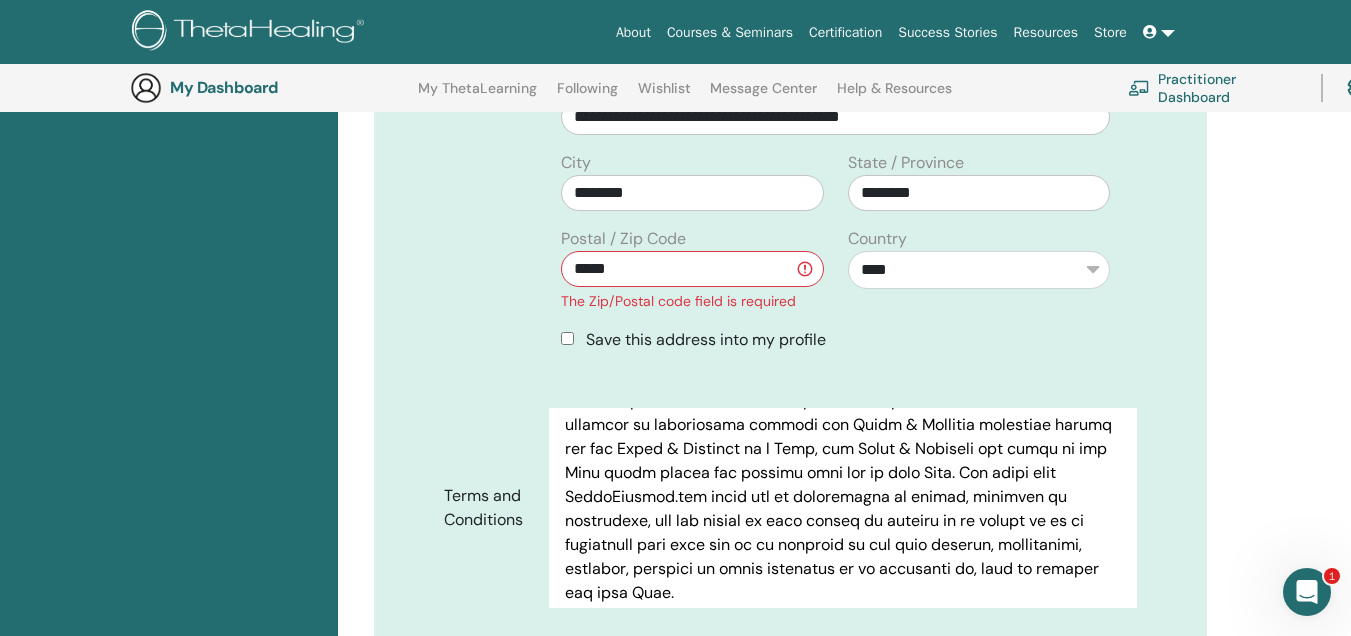 scroll, scrollTop: 600, scrollLeft: 0, axis: vertical 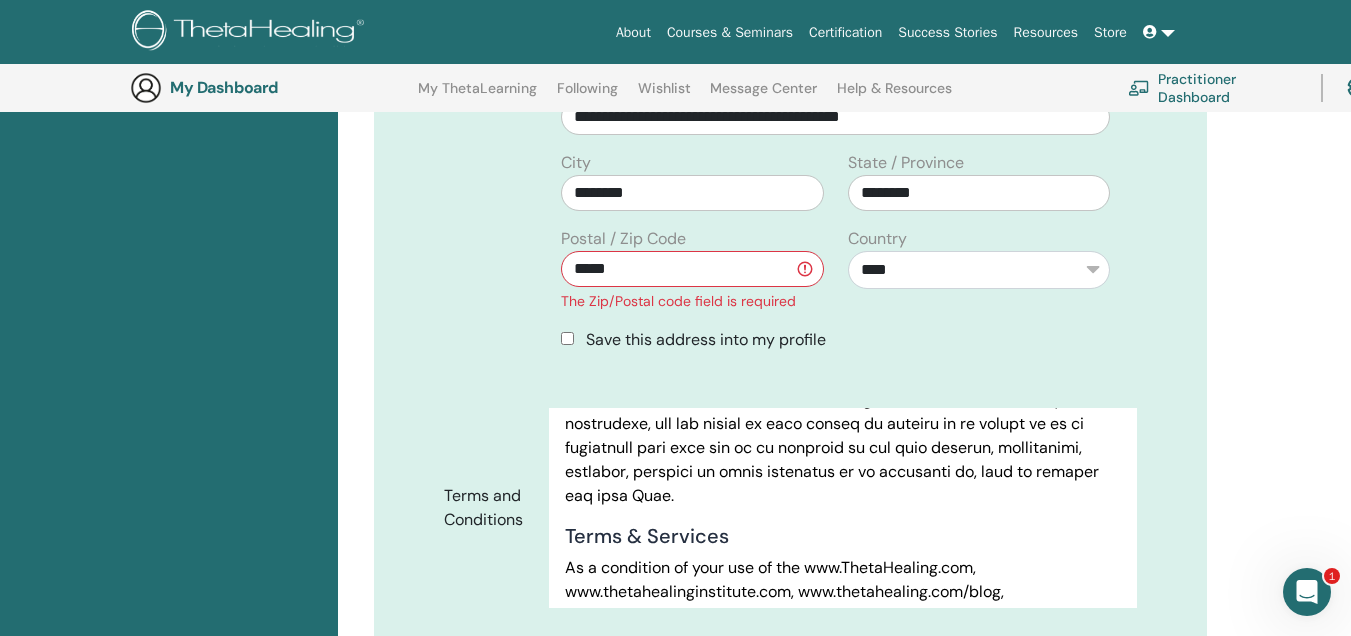 click on "**********" at bounding box center [979, 258] 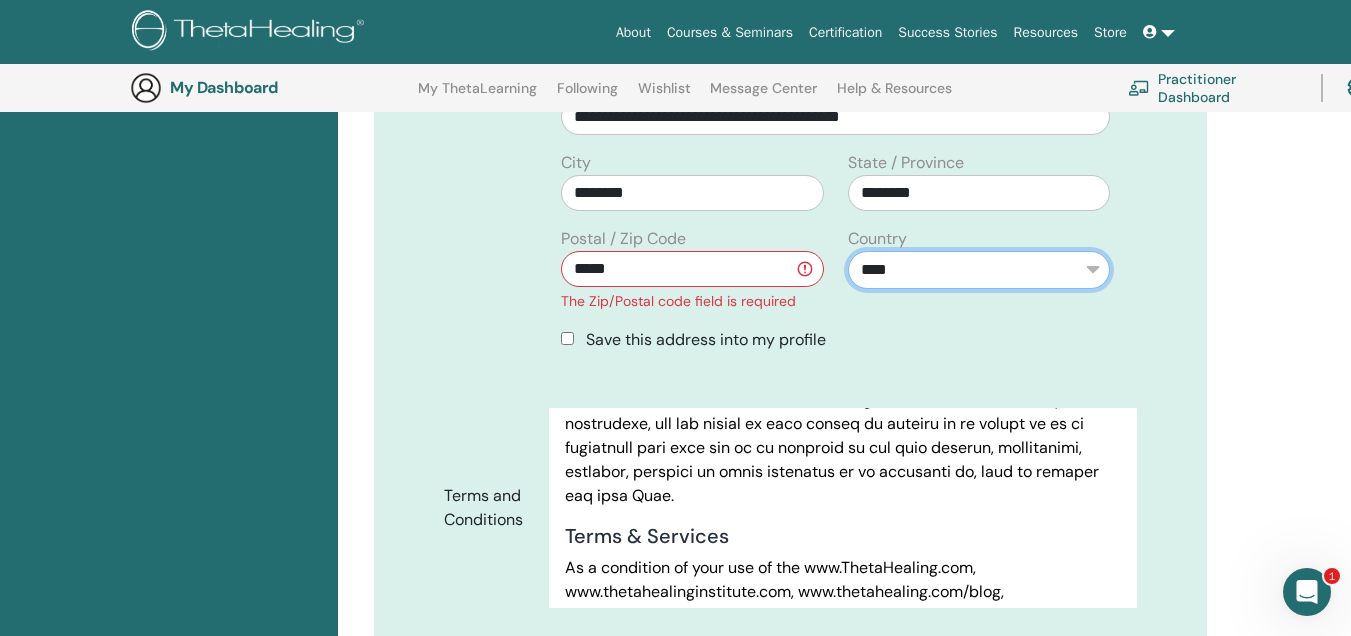 click on "**********" at bounding box center (979, 270) 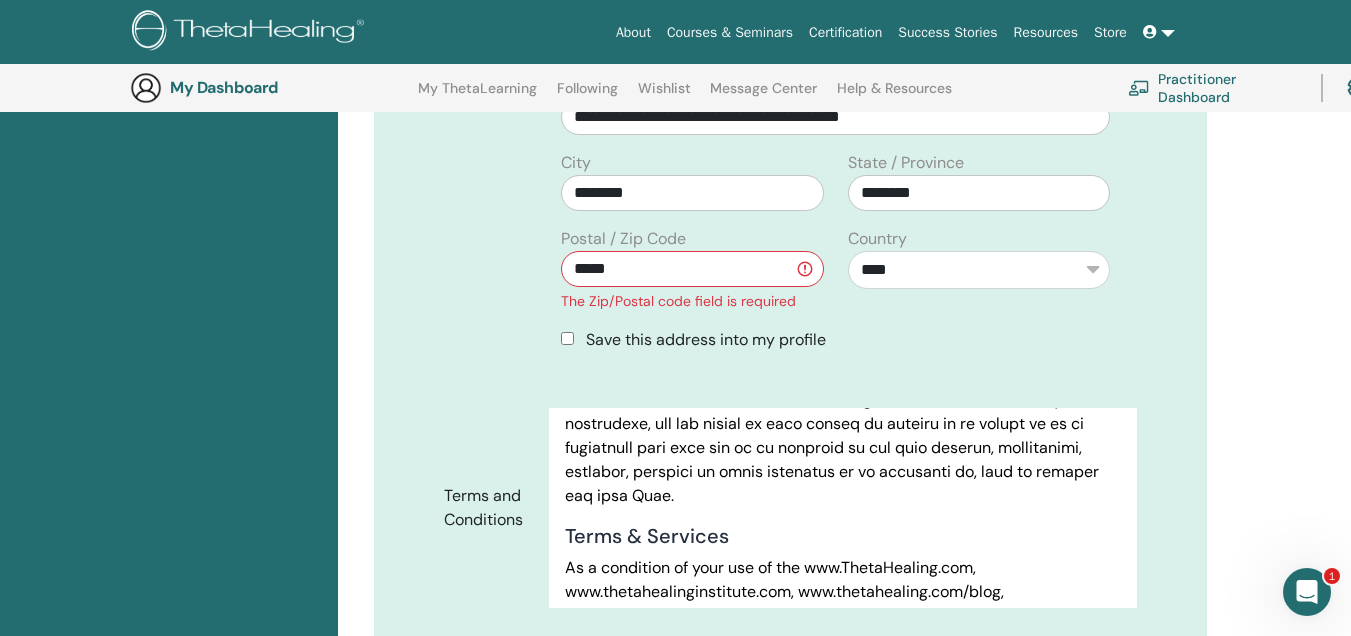 drag, startPoint x: 654, startPoint y: 251, endPoint x: 651, endPoint y: 265, distance: 14.3178215 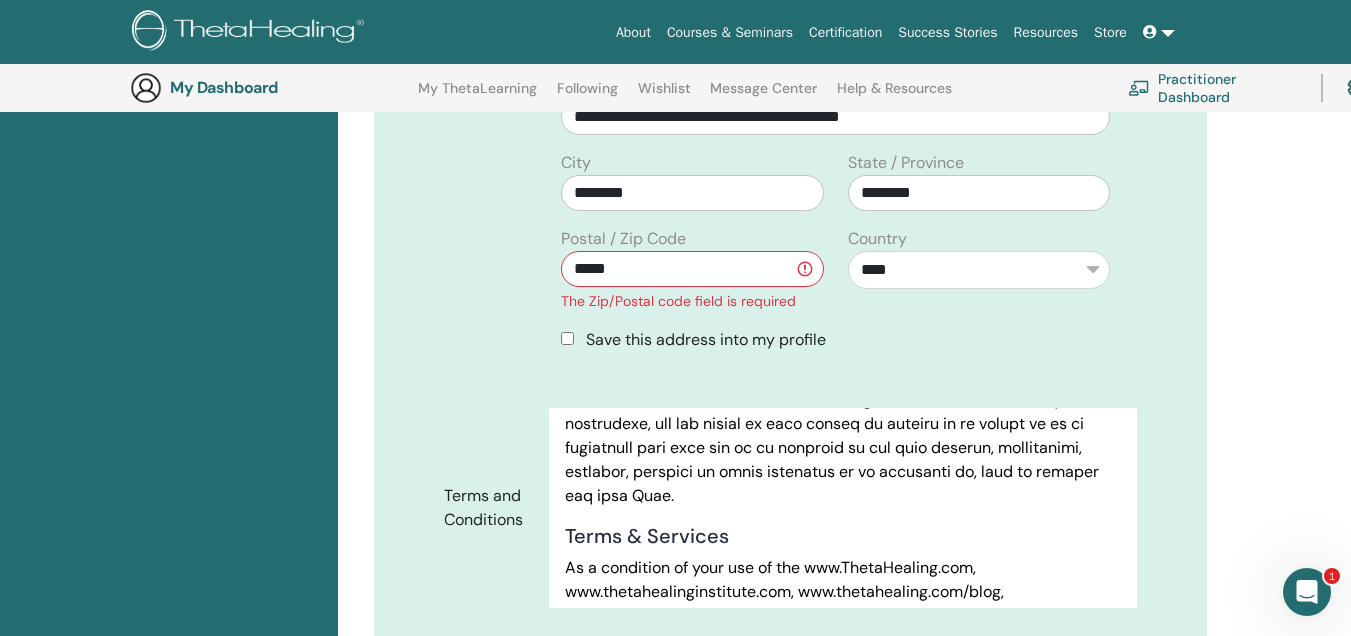 drag, startPoint x: 661, startPoint y: 265, endPoint x: 374, endPoint y: 262, distance: 287.0157 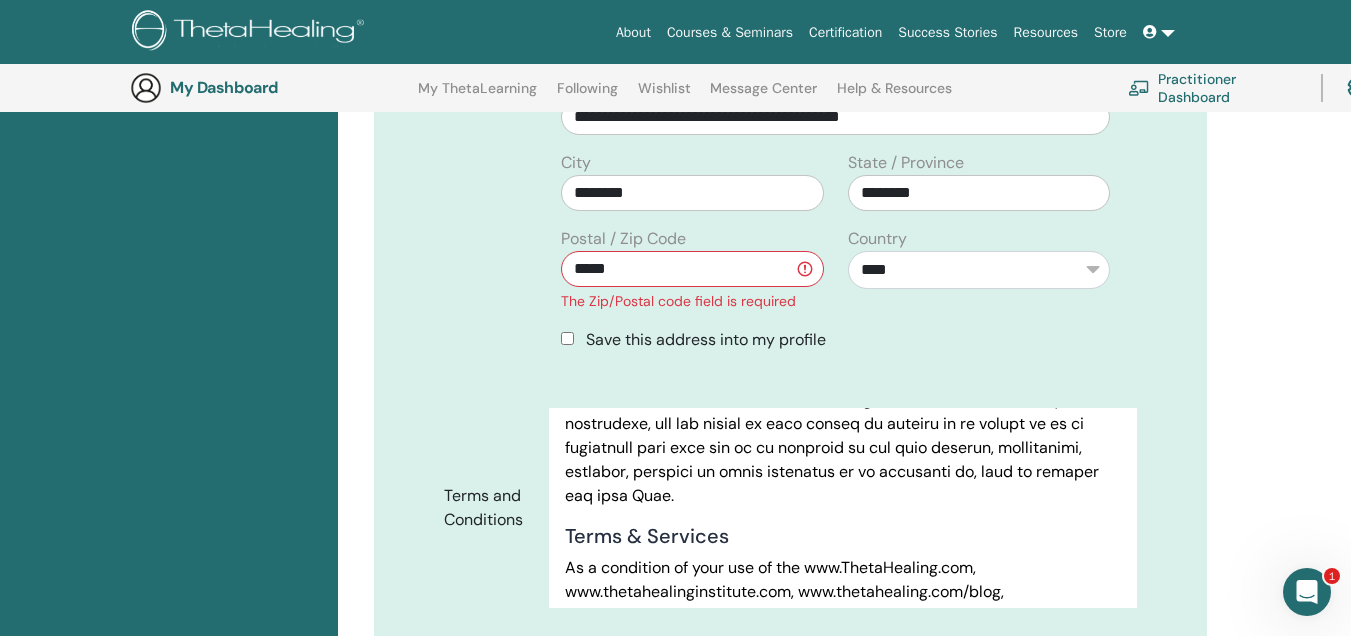 click on "**********" at bounding box center [790, 206] 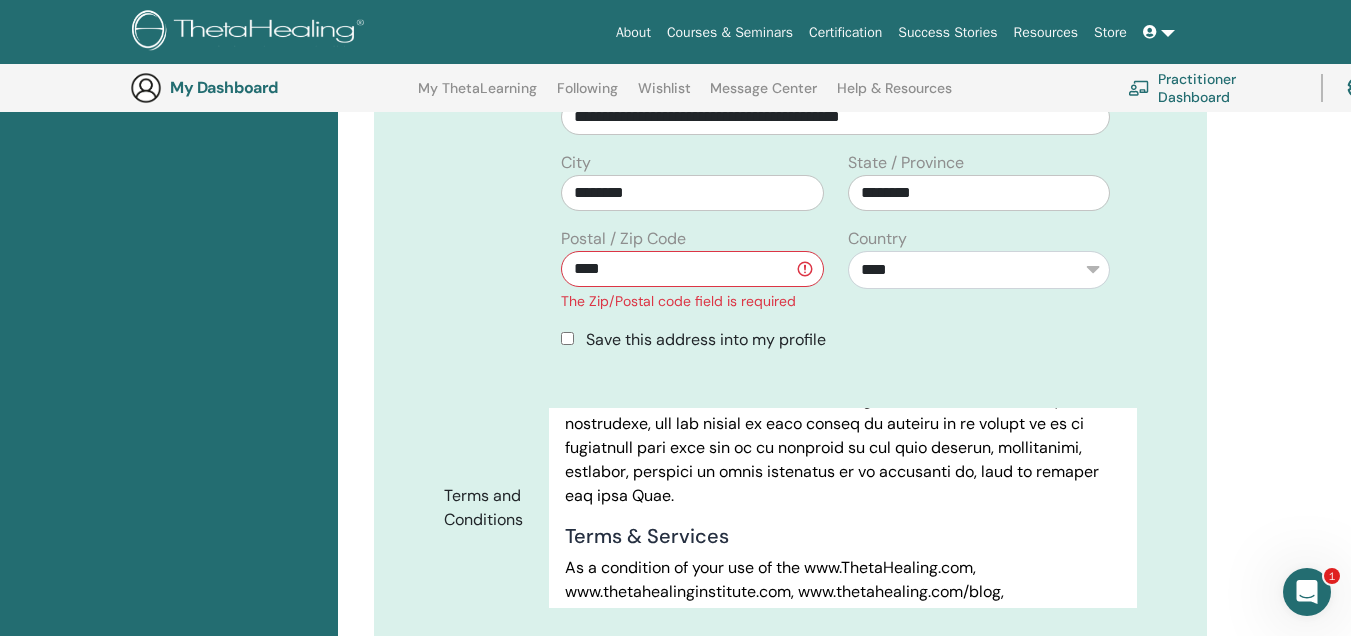 type on "****" 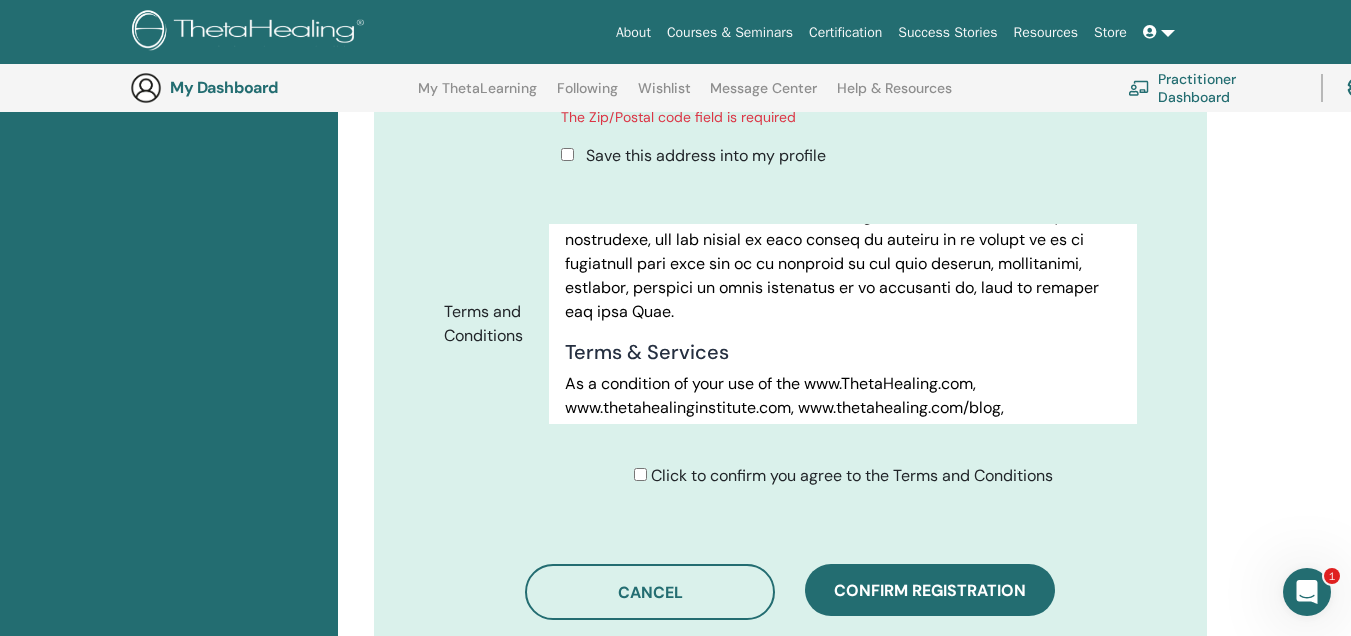scroll, scrollTop: 948, scrollLeft: 0, axis: vertical 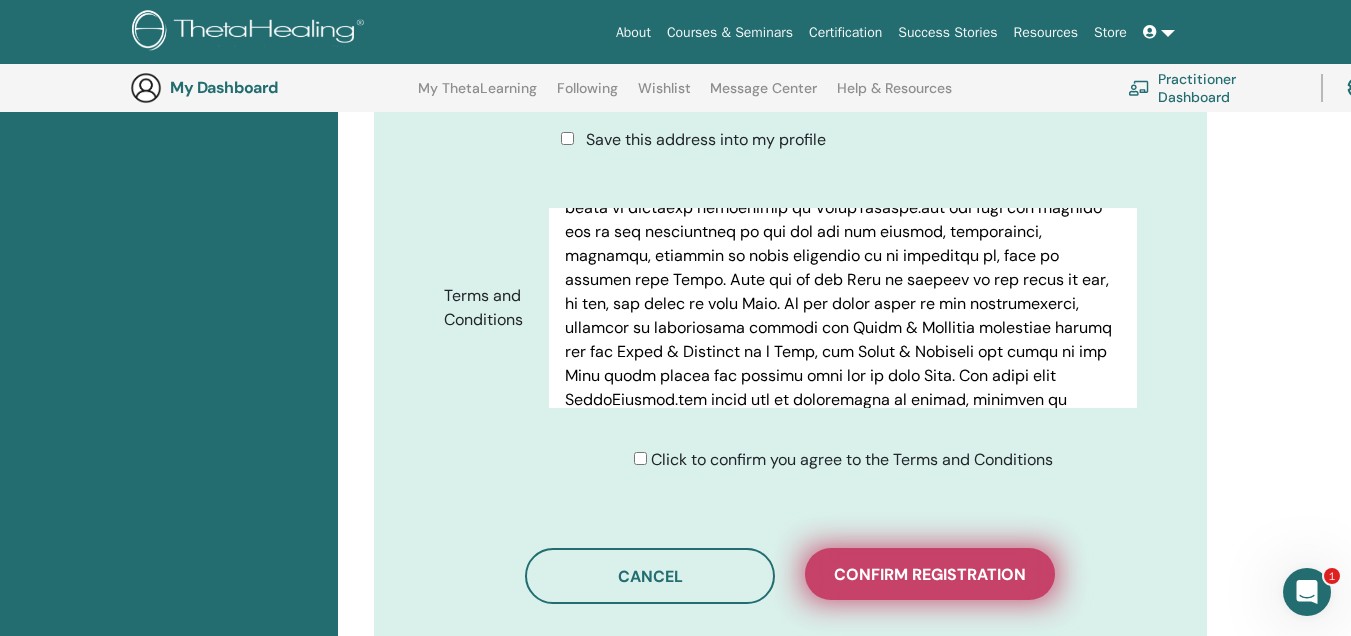 click on "Confirm registration" at bounding box center (930, 574) 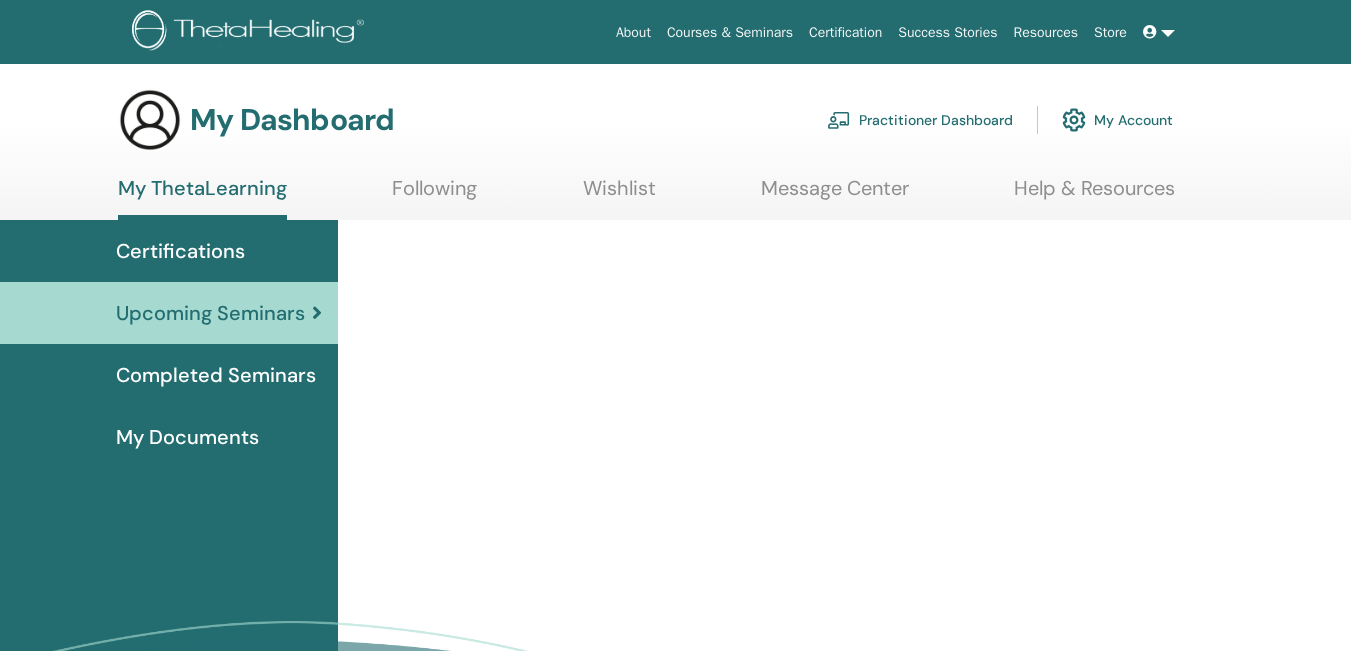 scroll, scrollTop: 0, scrollLeft: 0, axis: both 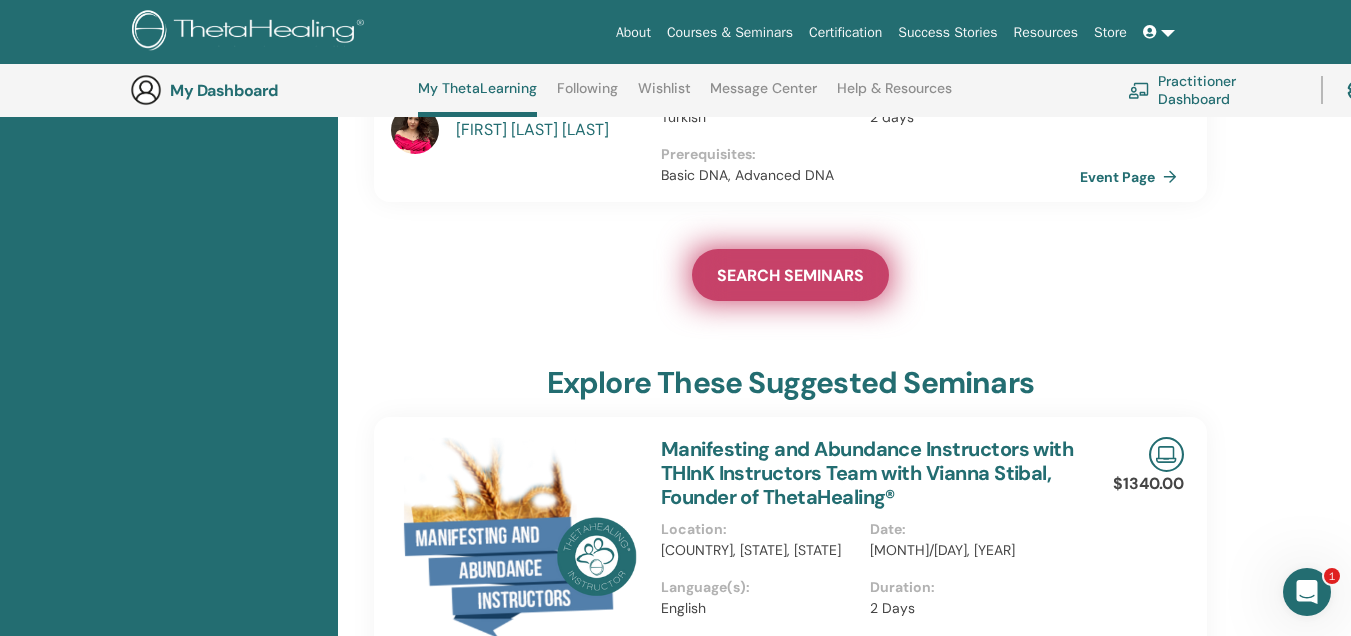 click on "SEARCH SEMINARS" at bounding box center [790, 275] 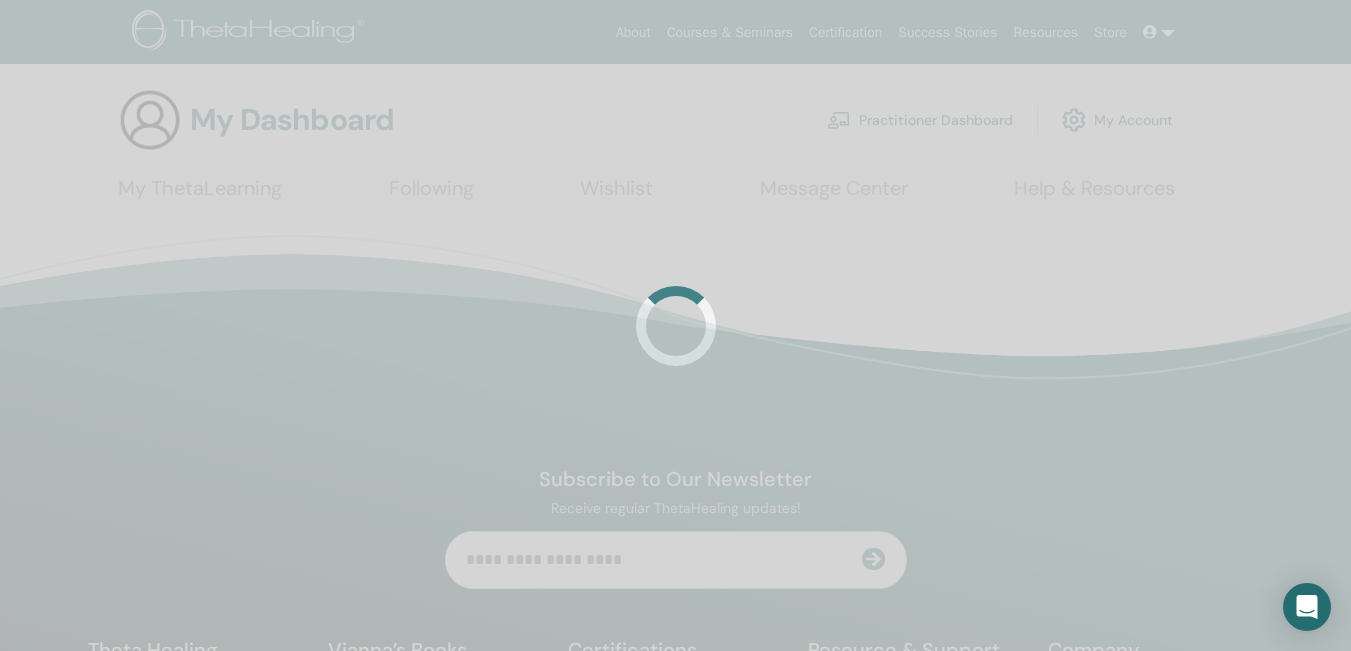 scroll, scrollTop: 0, scrollLeft: 0, axis: both 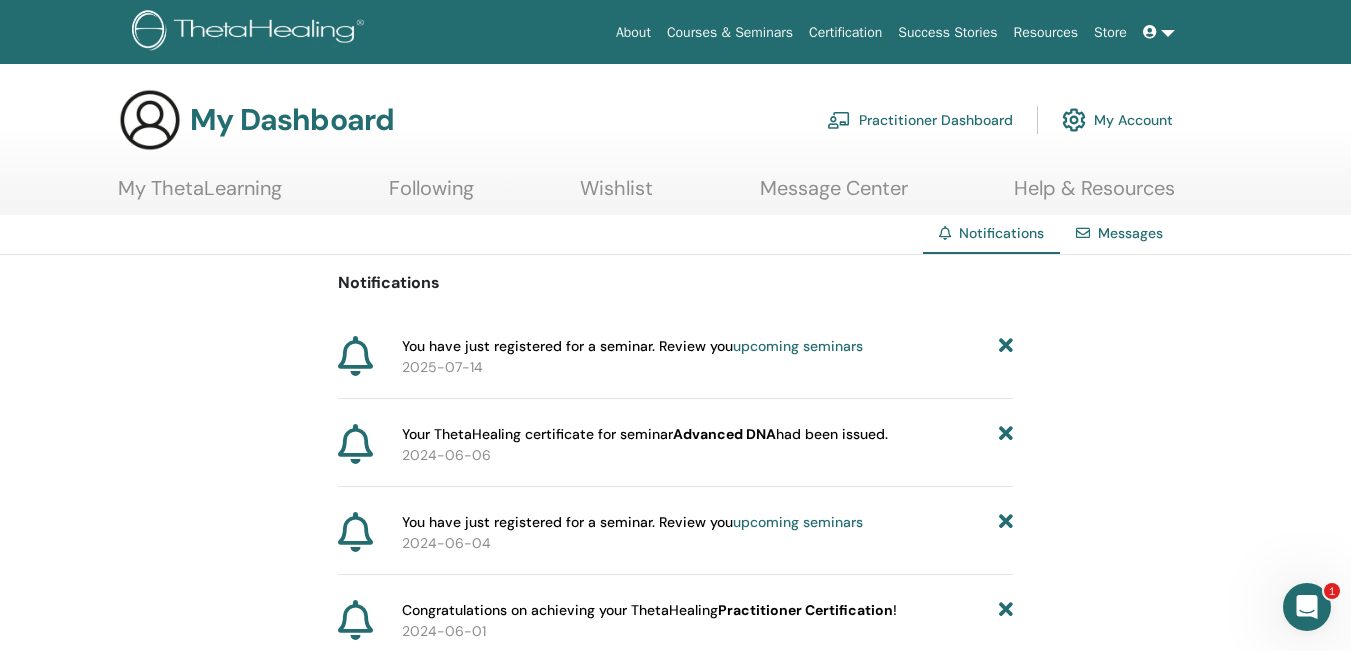 click on "upcoming seminars" at bounding box center (798, 346) 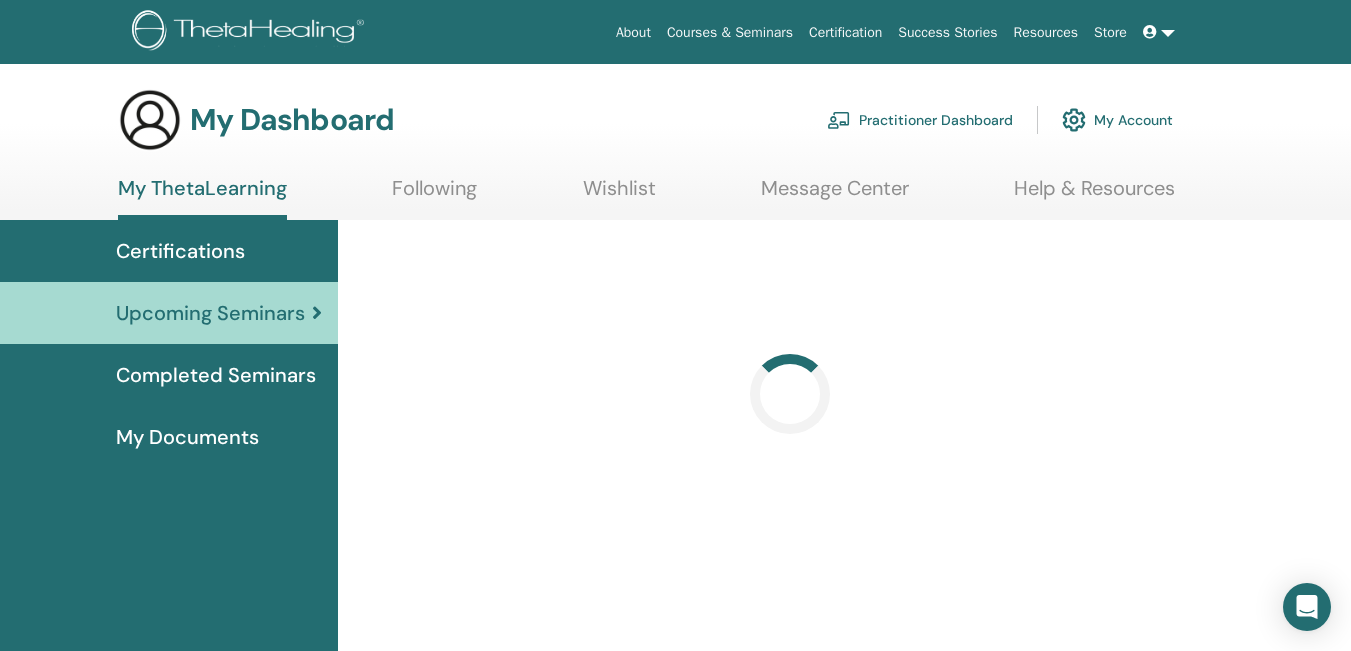 scroll, scrollTop: 0, scrollLeft: 0, axis: both 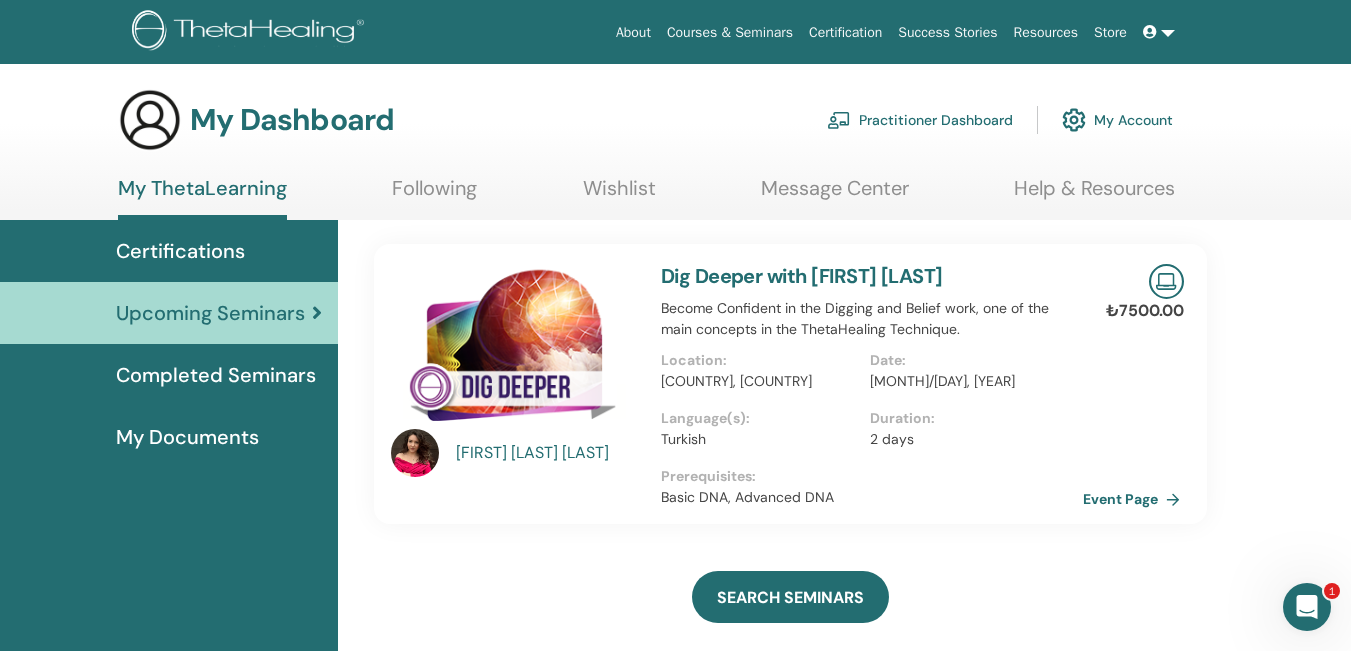 click on "Event Page" at bounding box center (1135, 499) 